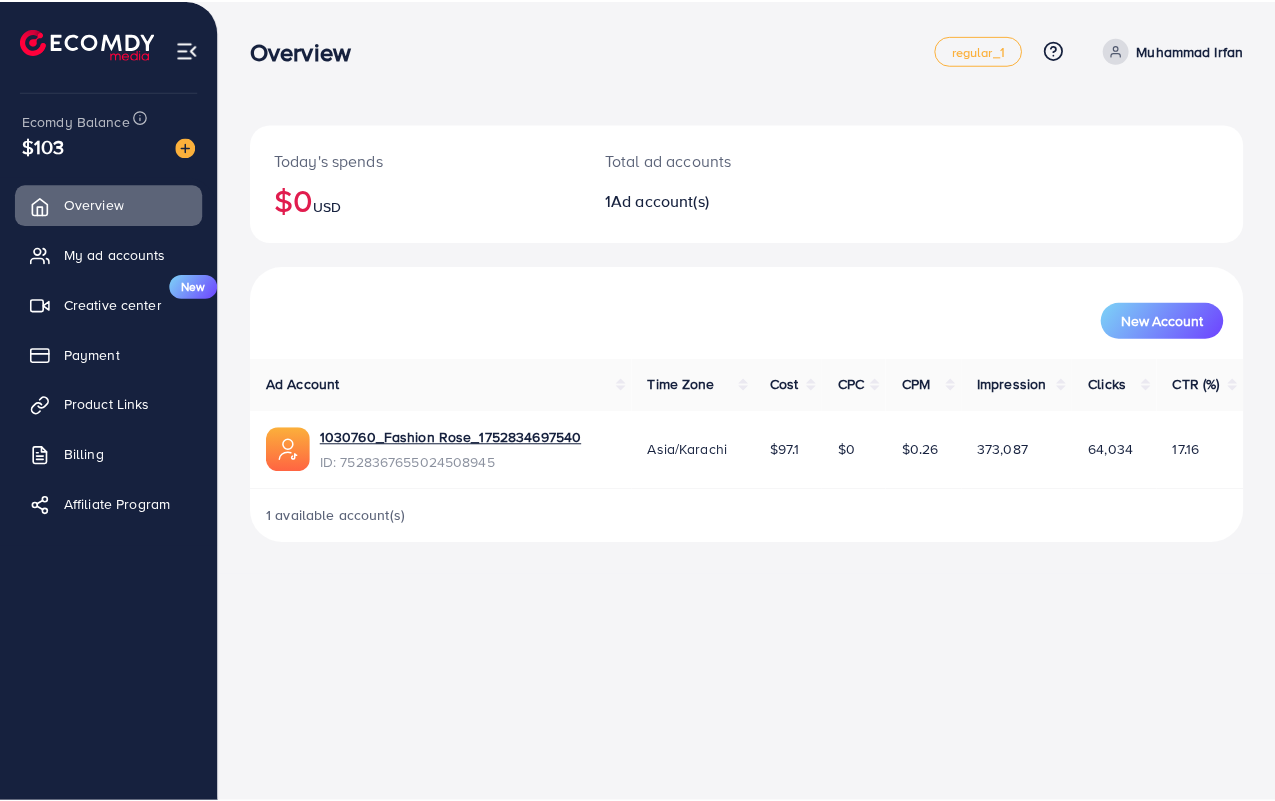 scroll, scrollTop: 0, scrollLeft: 0, axis: both 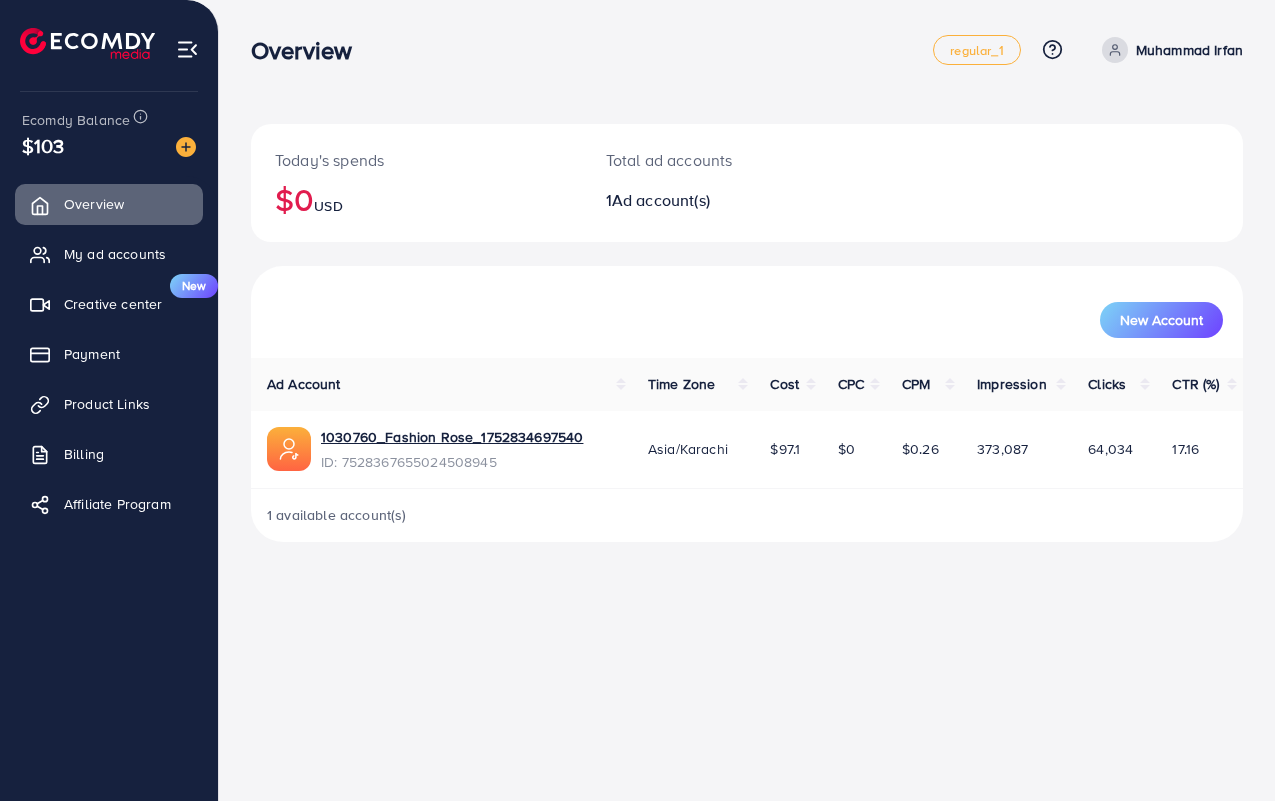click on "Overview   regular_1  Help Center Contact Support Plans and Pricing Term and policy About Us  [NAME]  Profile Log out Ecomdy Balance  $103  Overview My ad accounts Creative center  New  Payment Product Links Billing Affiliate Program  Today's spends   $0  USD  Total ad accounts   1  Ad account(s)  New Account                Ad Account Time Zone Cost CPC CPM Impression Clicks CTR (%)            1030760_Fashion Rose_1752834697540  ID: 7528367655024508945  Asia/Karachi   $97.1   $0   $0.26   373,087   64,034   17.16          1 available account(s)" at bounding box center (637, 400) 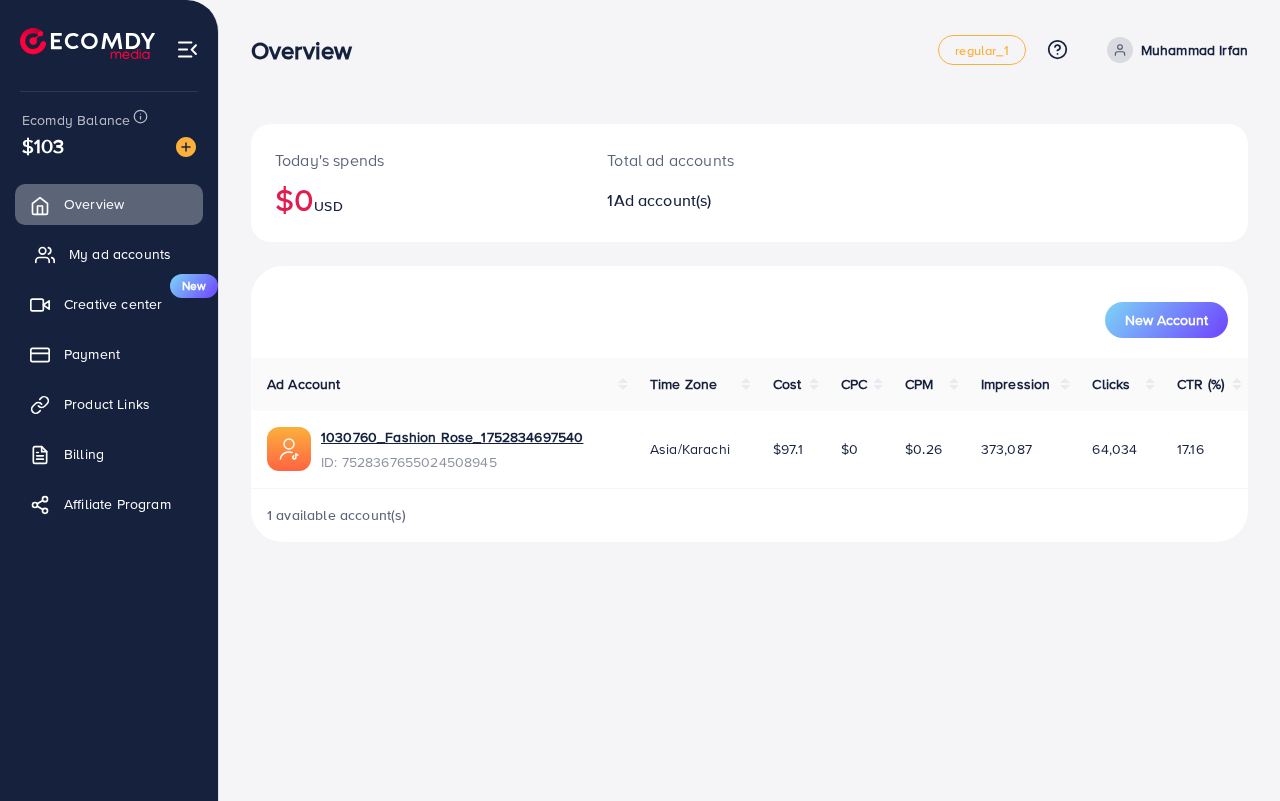 click on "My ad accounts" at bounding box center (120, 254) 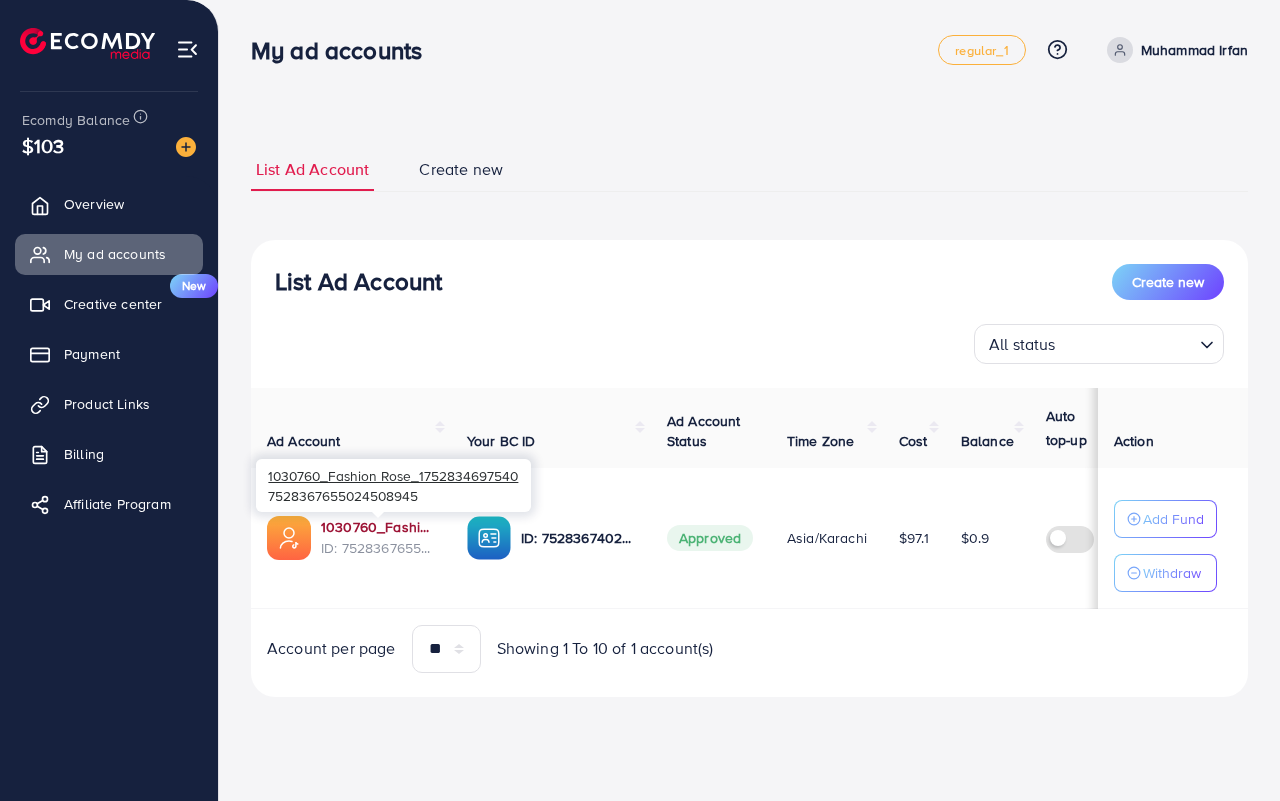click on "1030760_Fashion Rose_1752834697540" at bounding box center (378, 527) 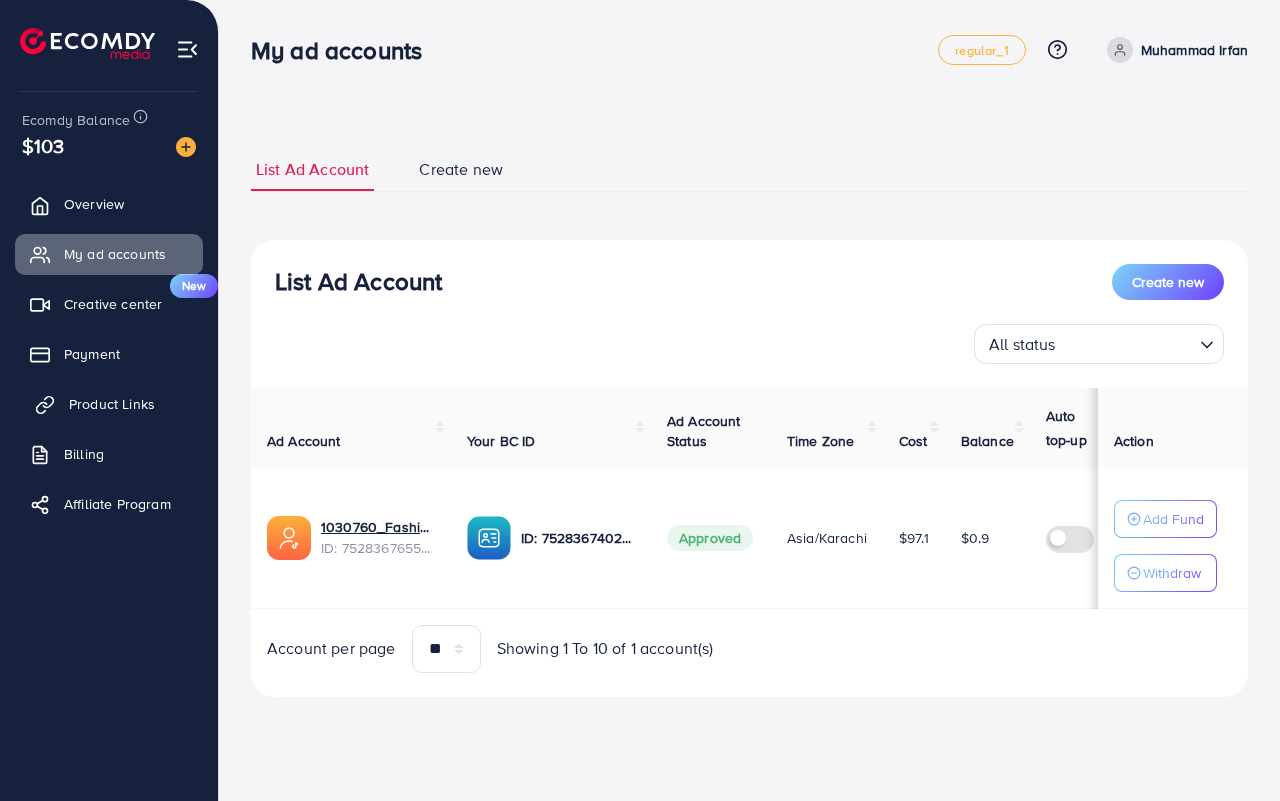 click on "Product Links" at bounding box center (112, 404) 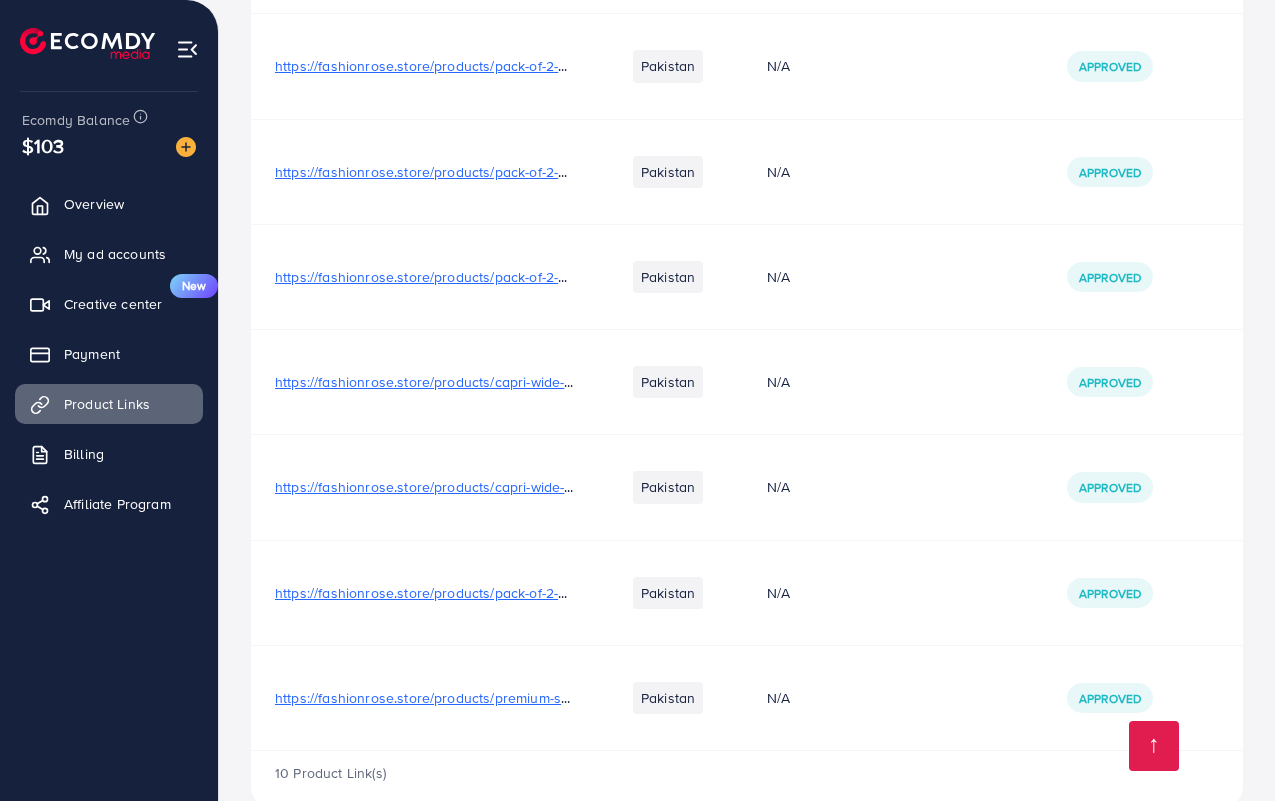 scroll, scrollTop: 1316, scrollLeft: 0, axis: vertical 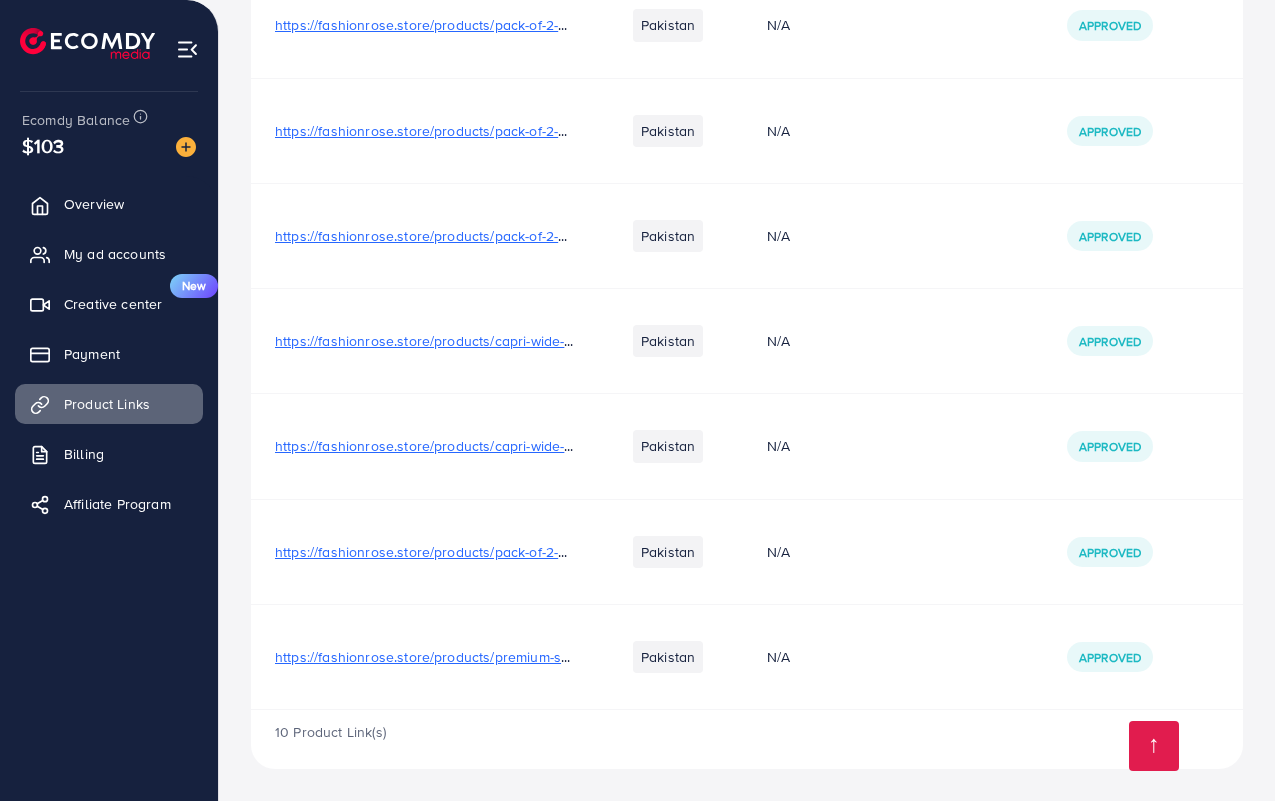 click on "https://fashionrose.store/products/premium-soft-lining-padded-bra?utm_source=tiktok&utm_medium=paid&utm_id=1839908720768322&utm_campaign=Sales20250808222208" at bounding box center [835, 657] 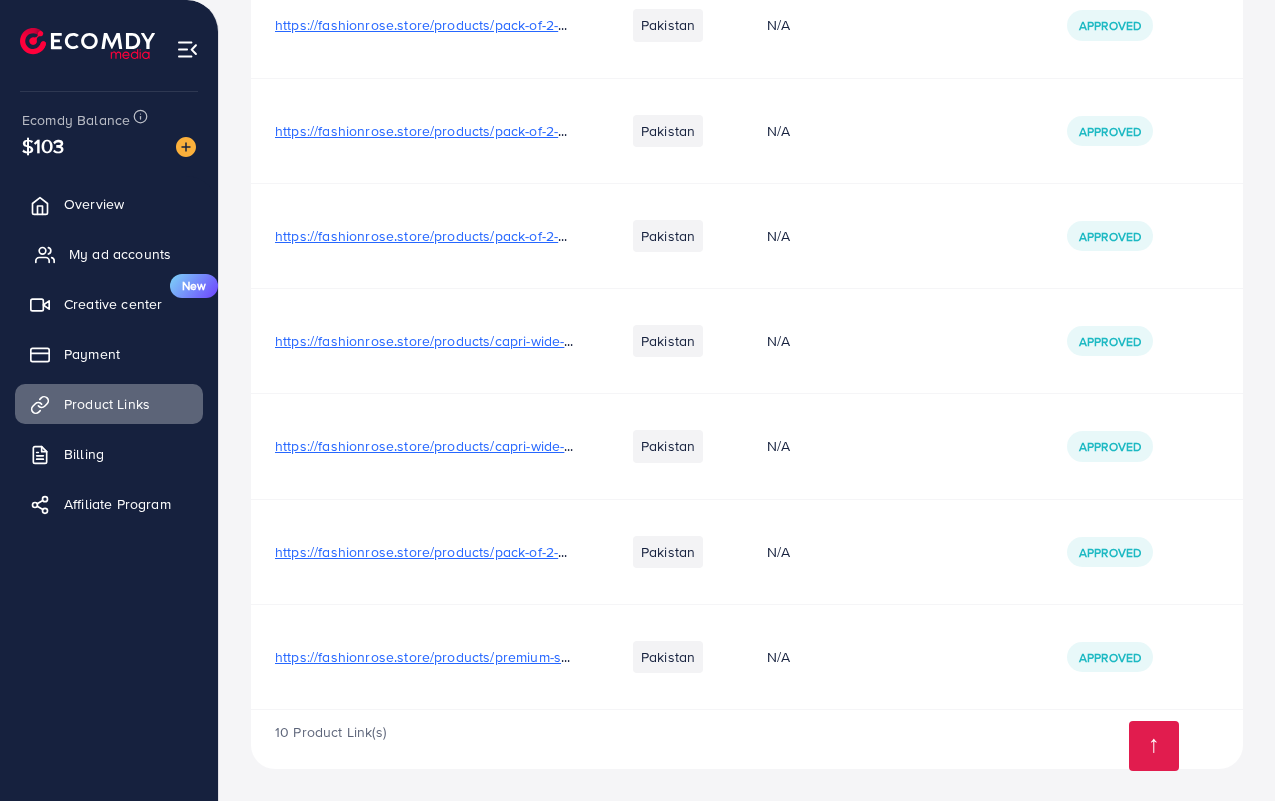 click on "My ad accounts" at bounding box center (120, 254) 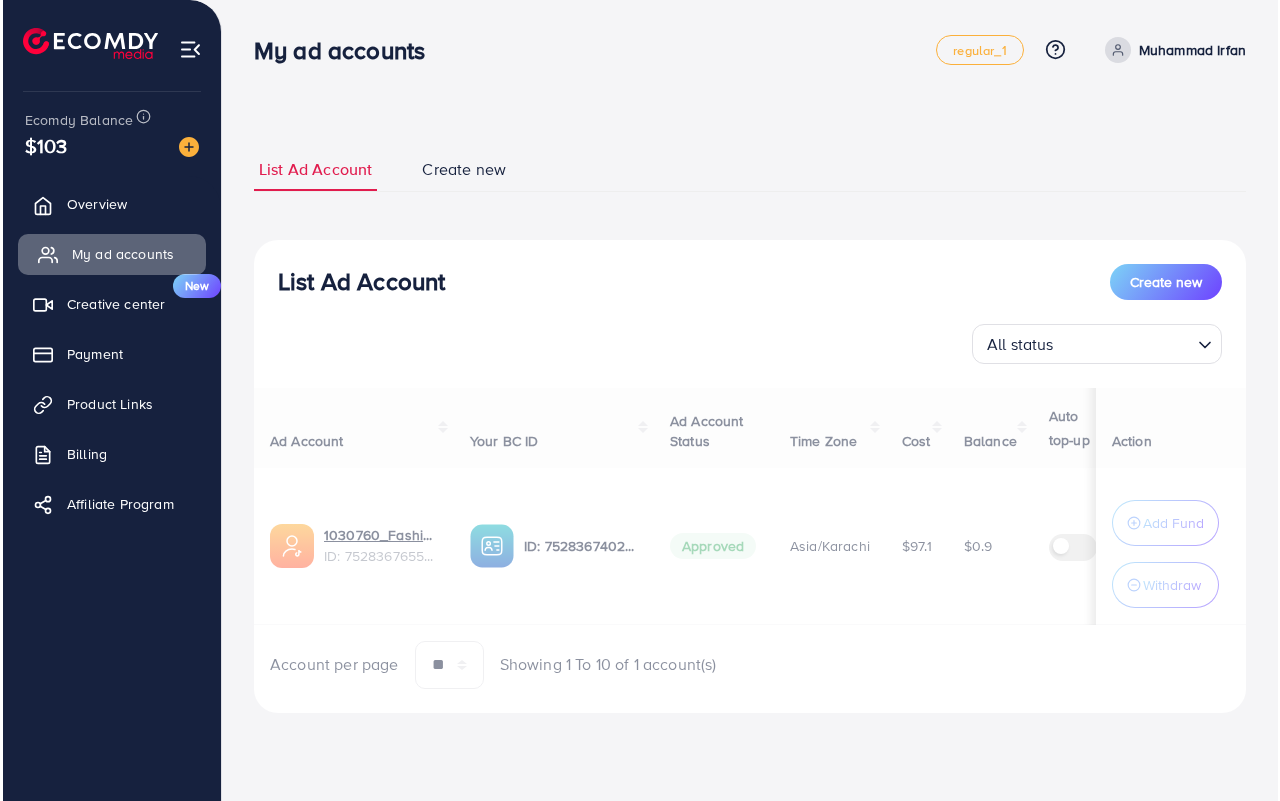 scroll, scrollTop: 0, scrollLeft: 0, axis: both 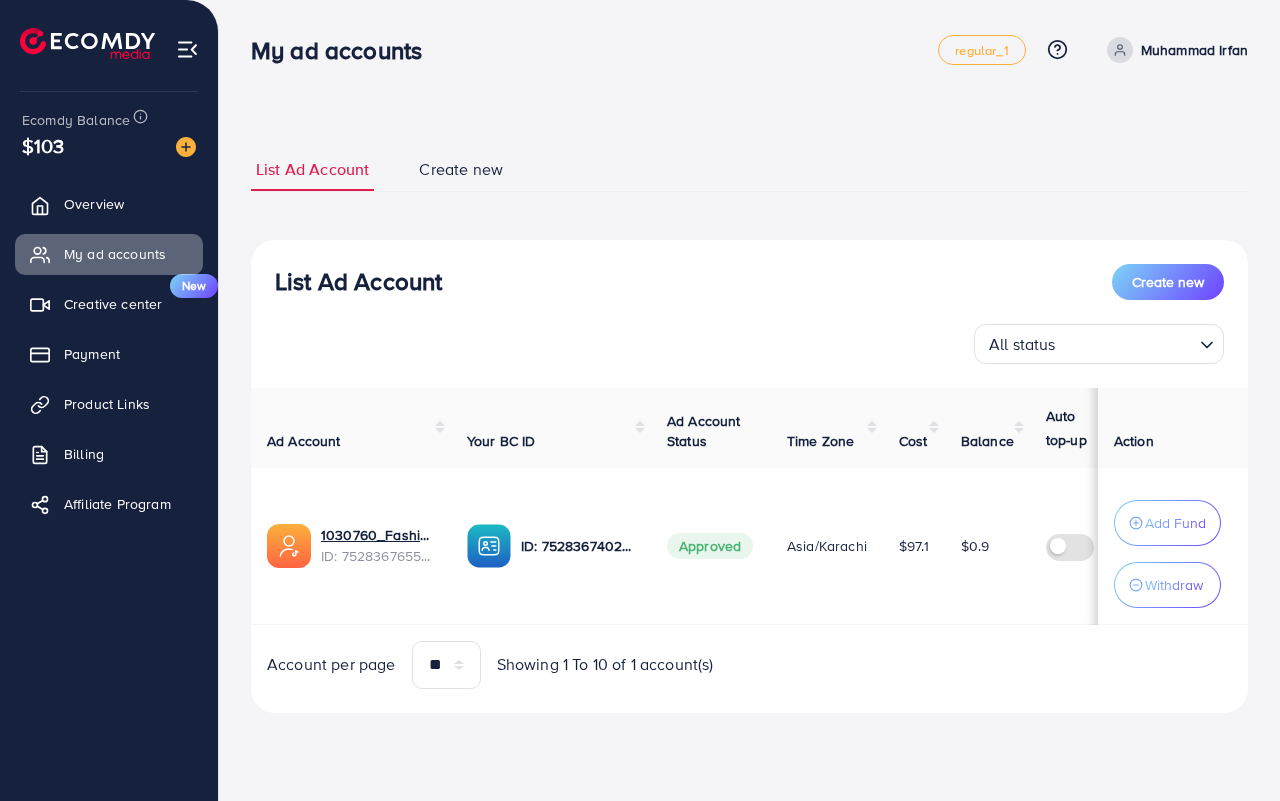 drag, startPoint x: 950, startPoint y: 623, endPoint x: 1026, endPoint y: 633, distance: 76.655075 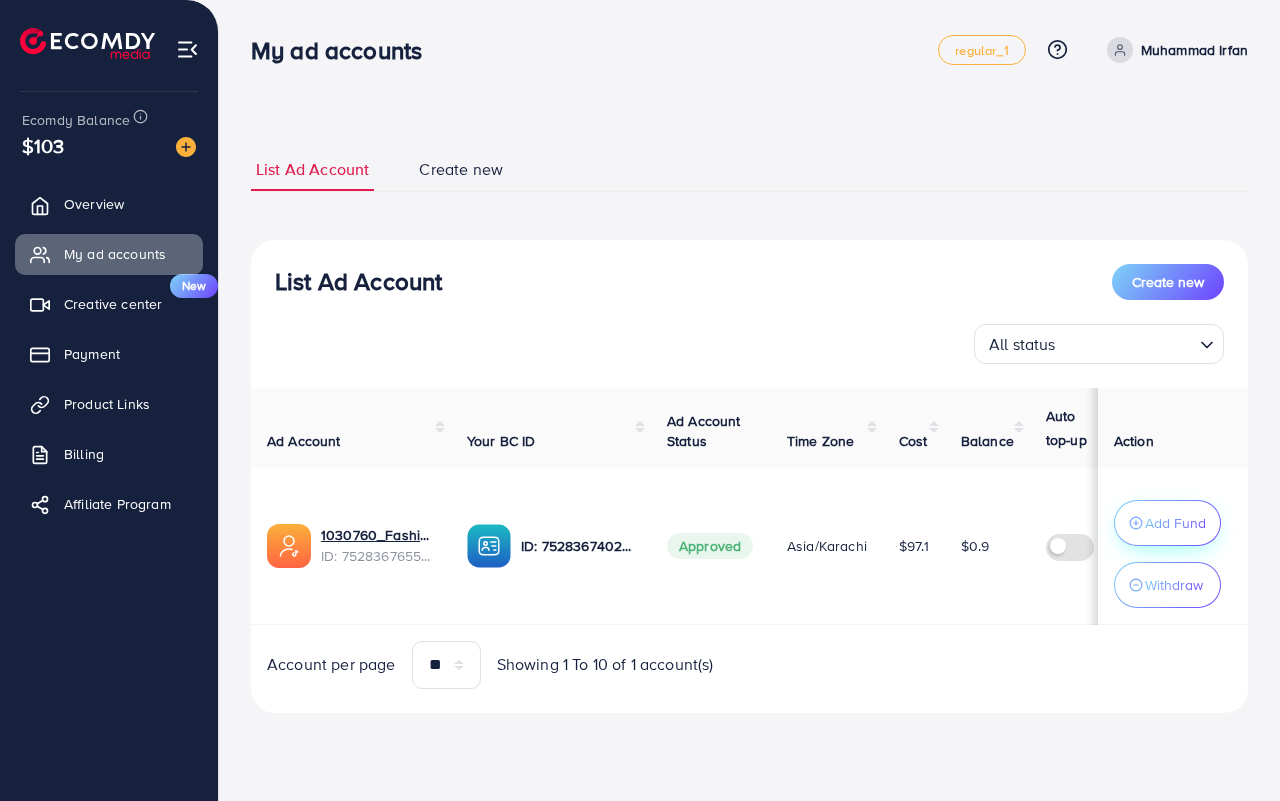 click on "Add Fund" at bounding box center (1175, 523) 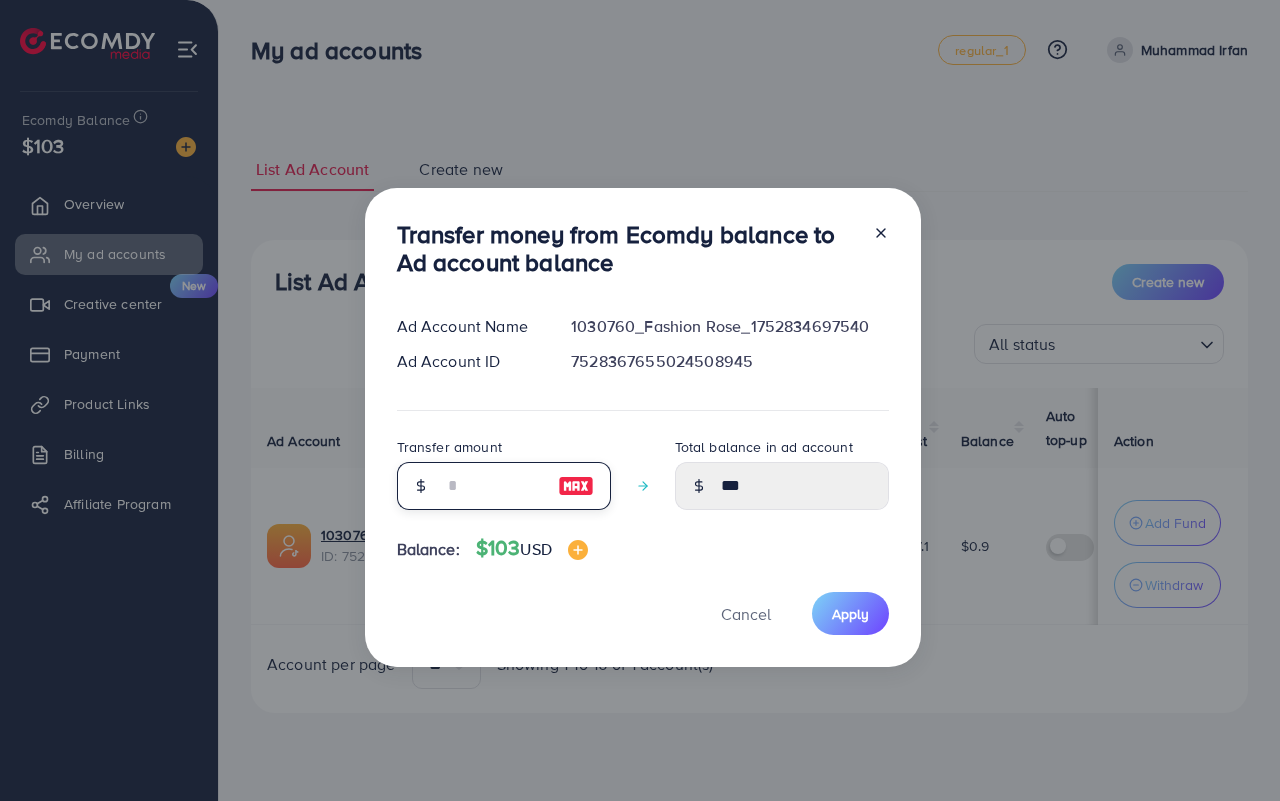 click at bounding box center [493, 486] 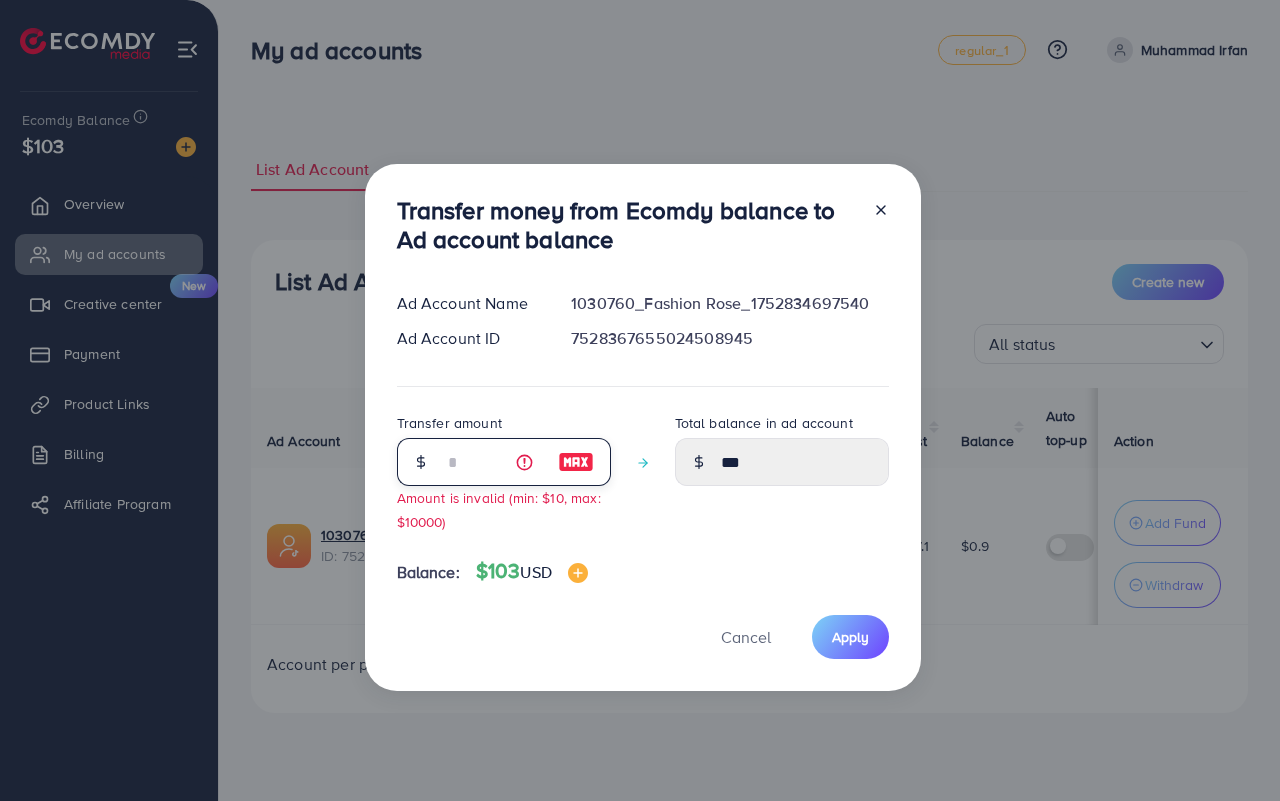 type on "****" 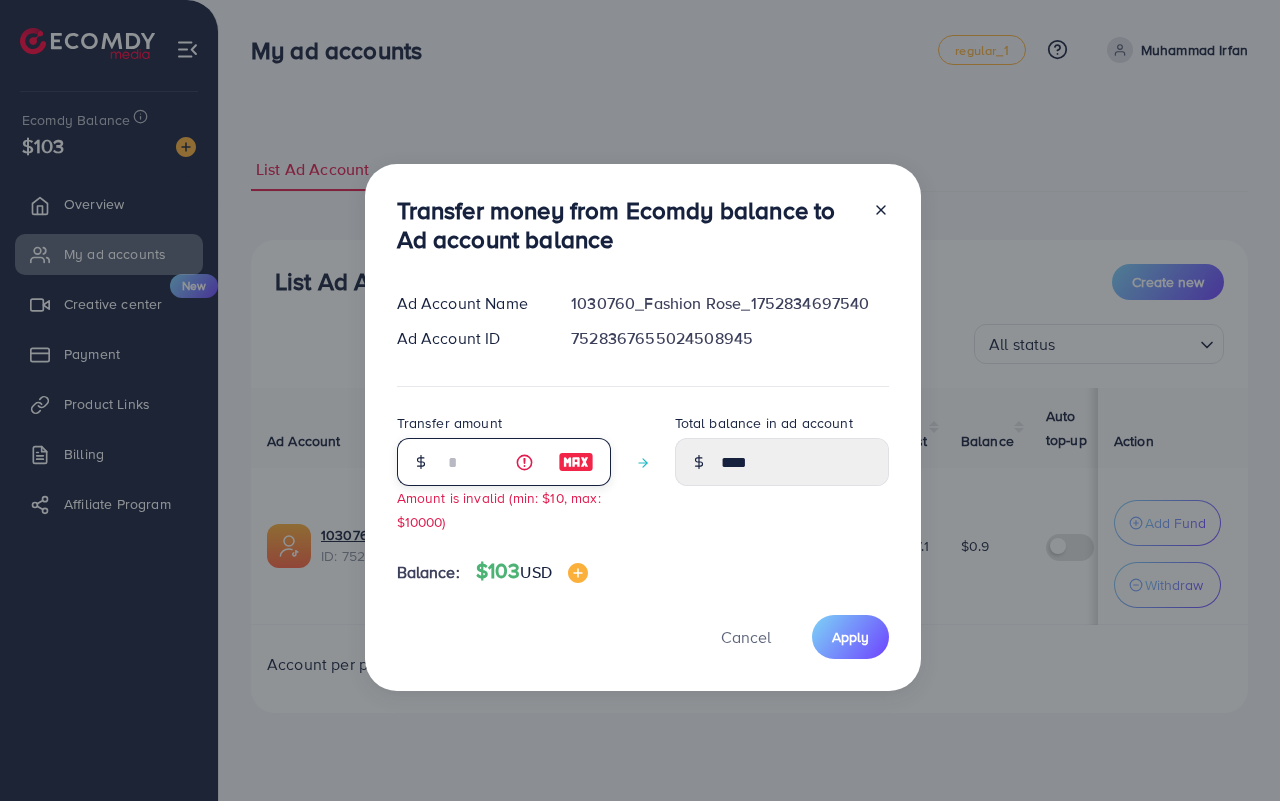 type on "**" 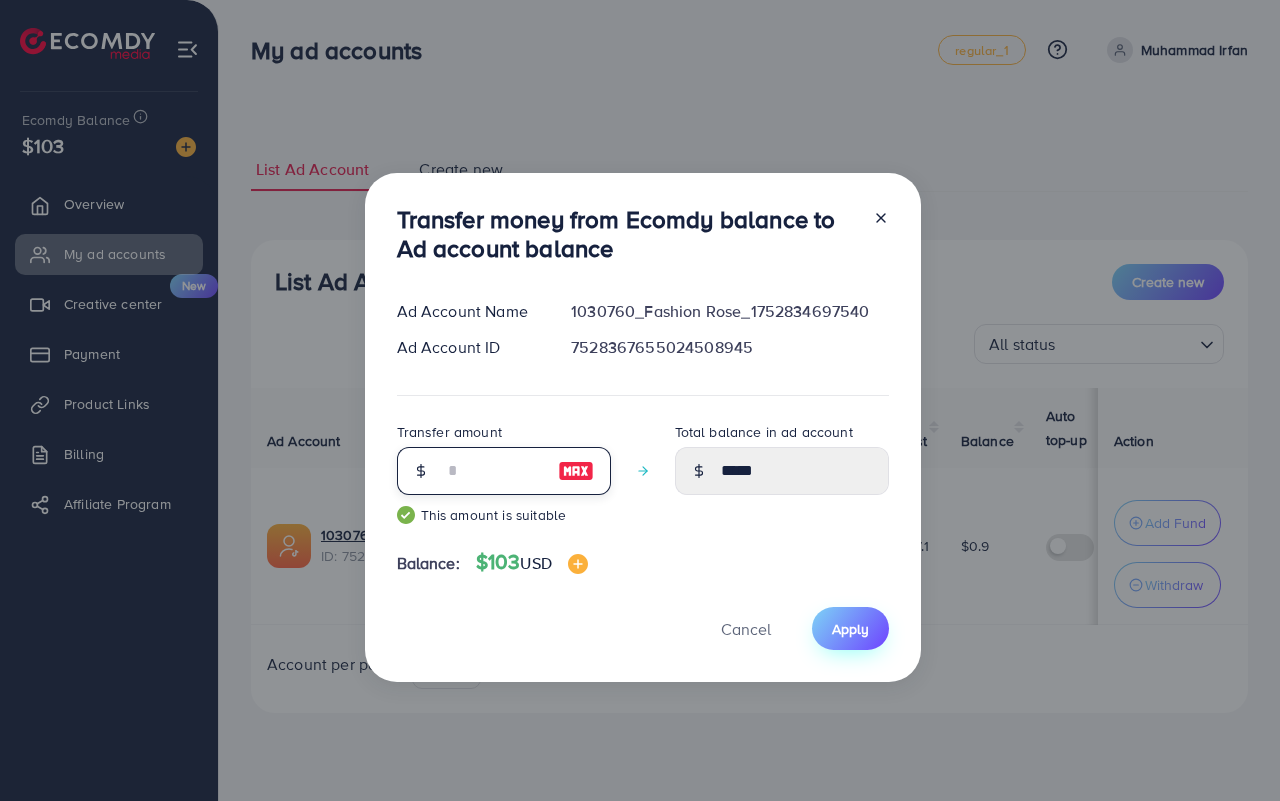 type on "**" 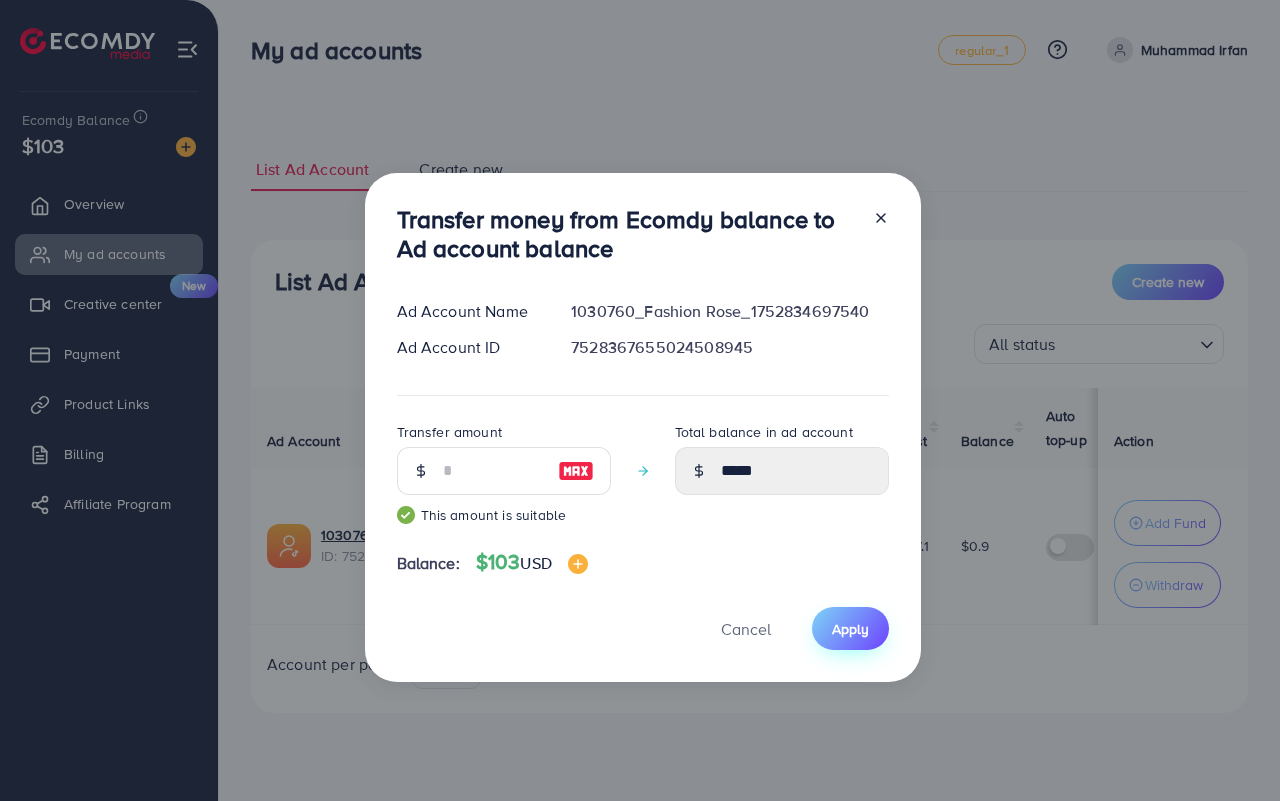 click on "Apply" at bounding box center [850, 629] 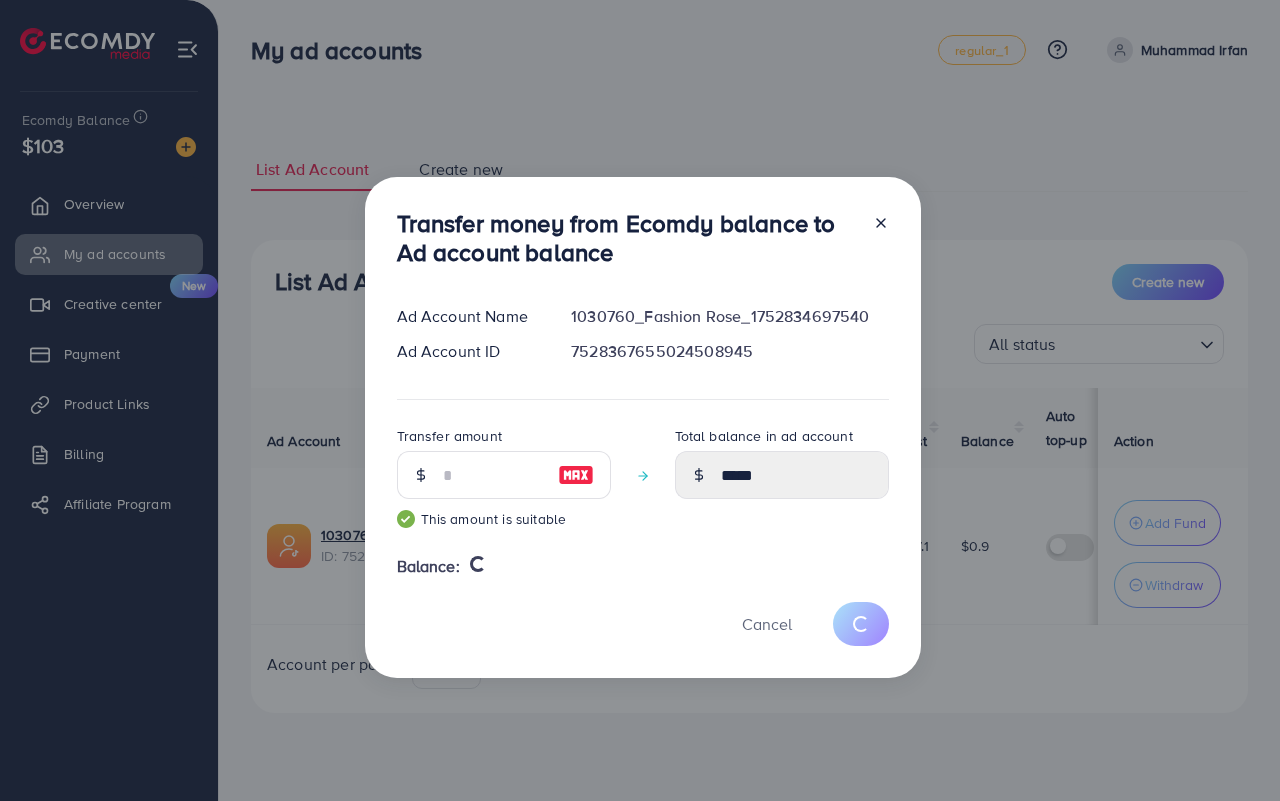 type 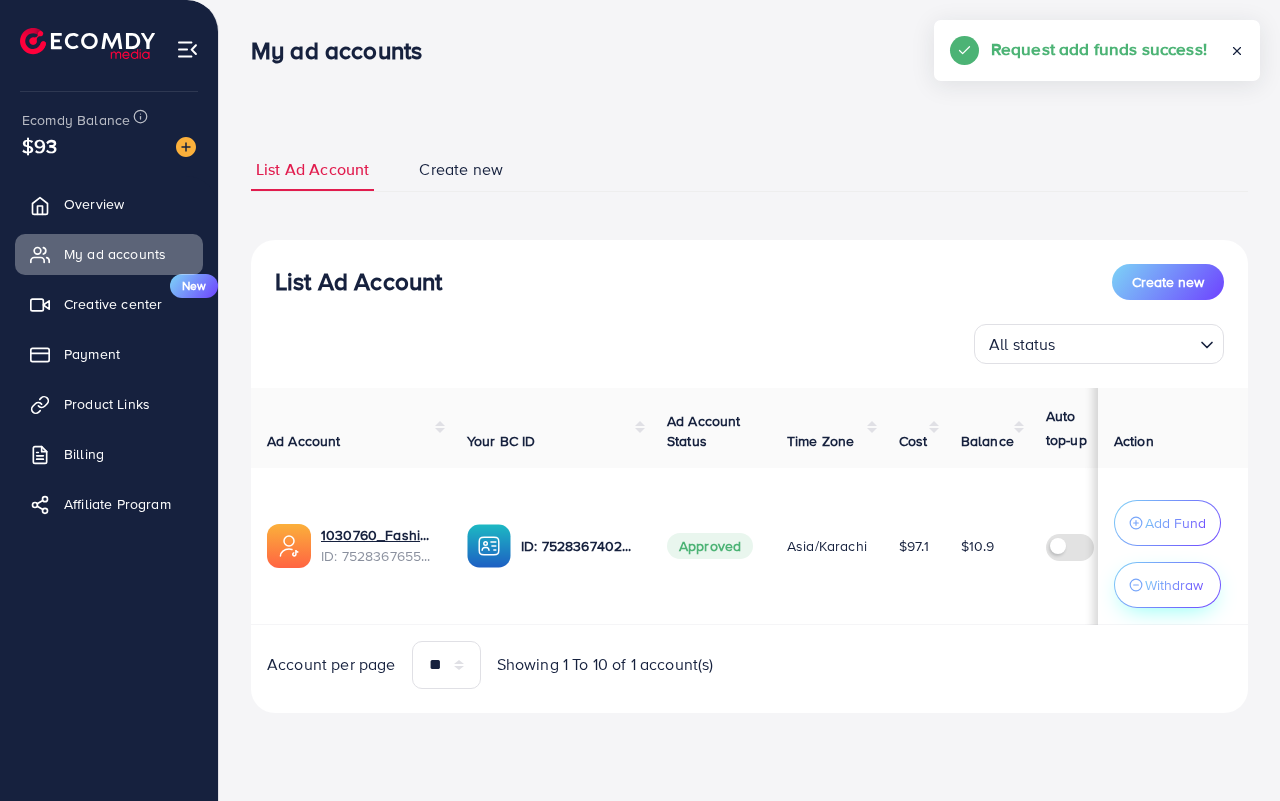 click on "Withdraw" at bounding box center [1174, 585] 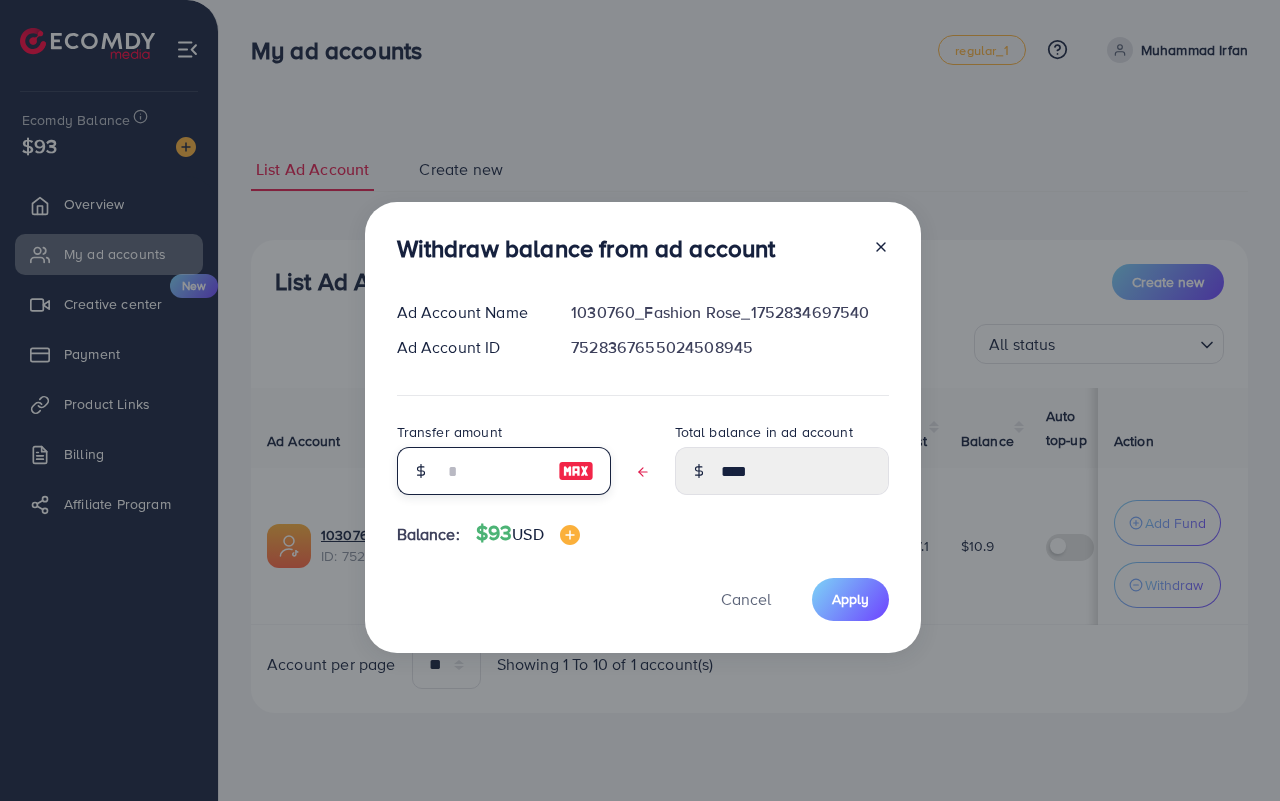 click at bounding box center [493, 471] 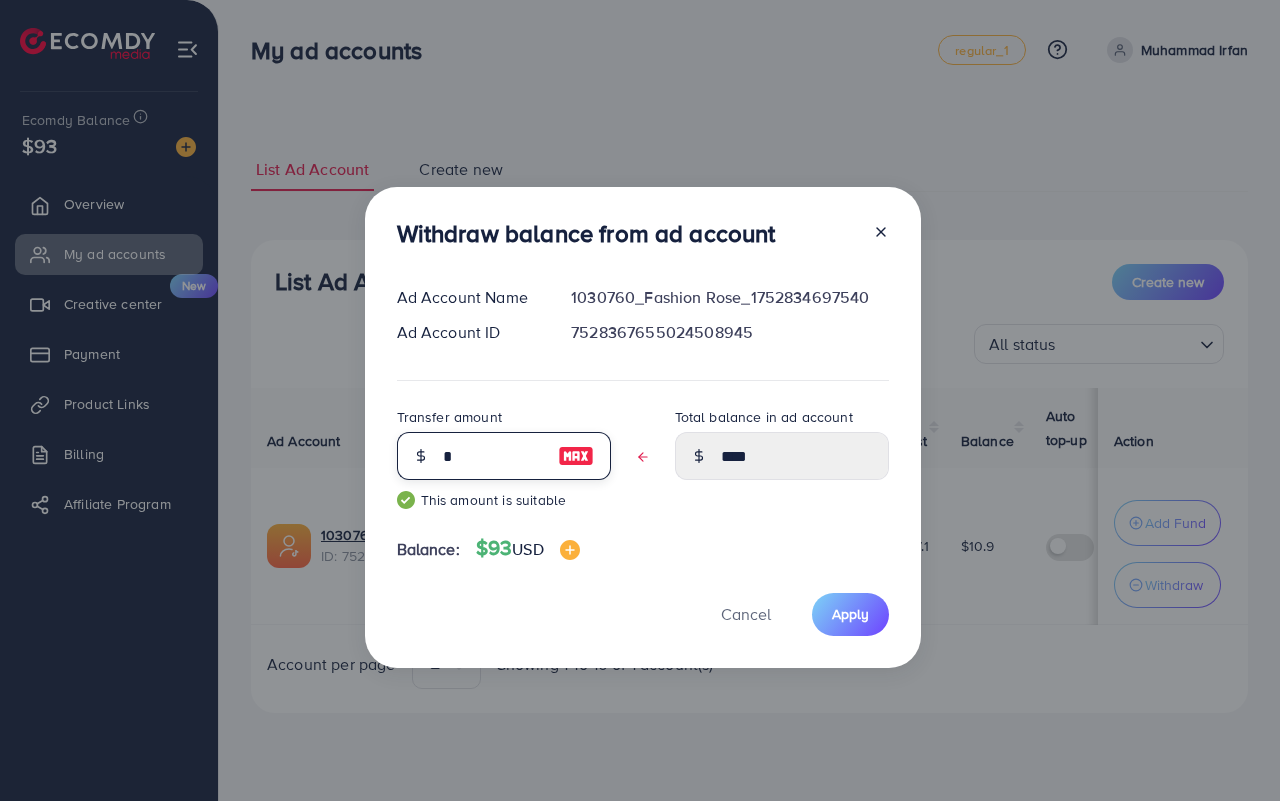 type on "****" 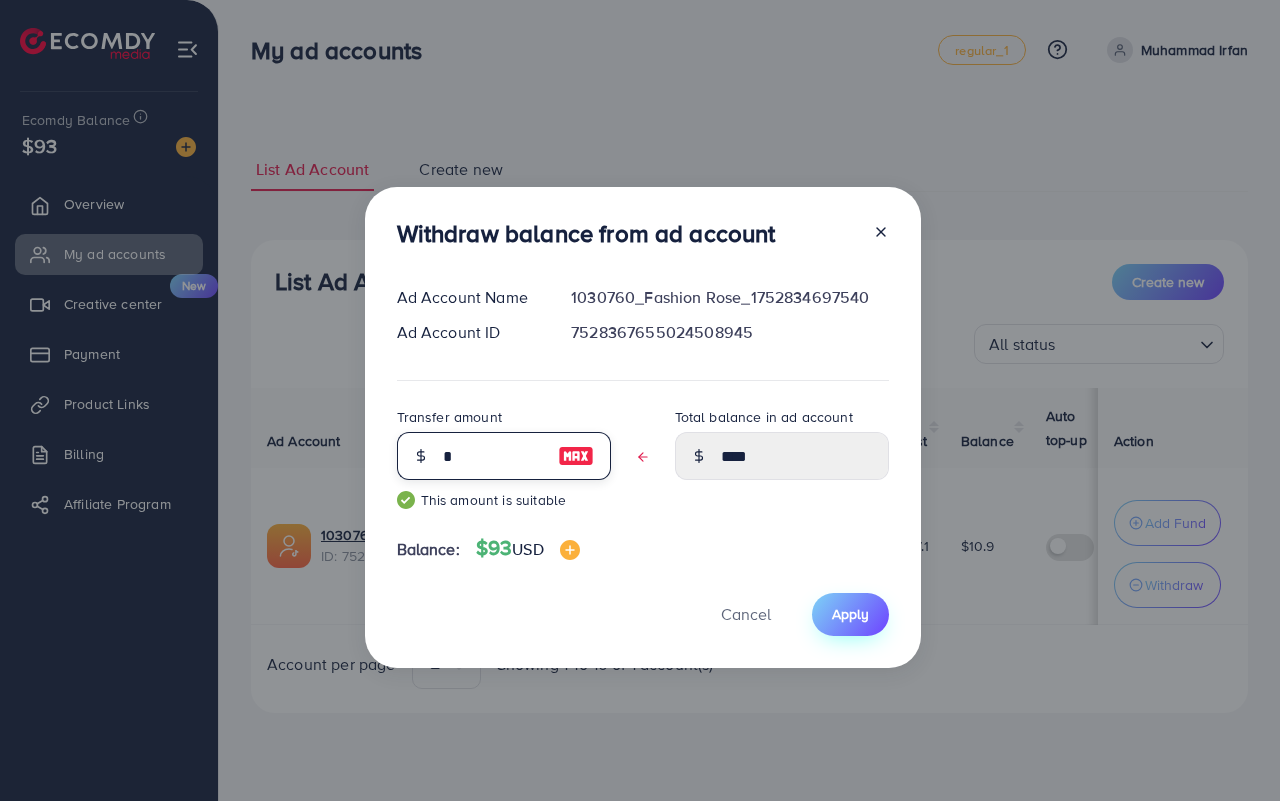 type on "*" 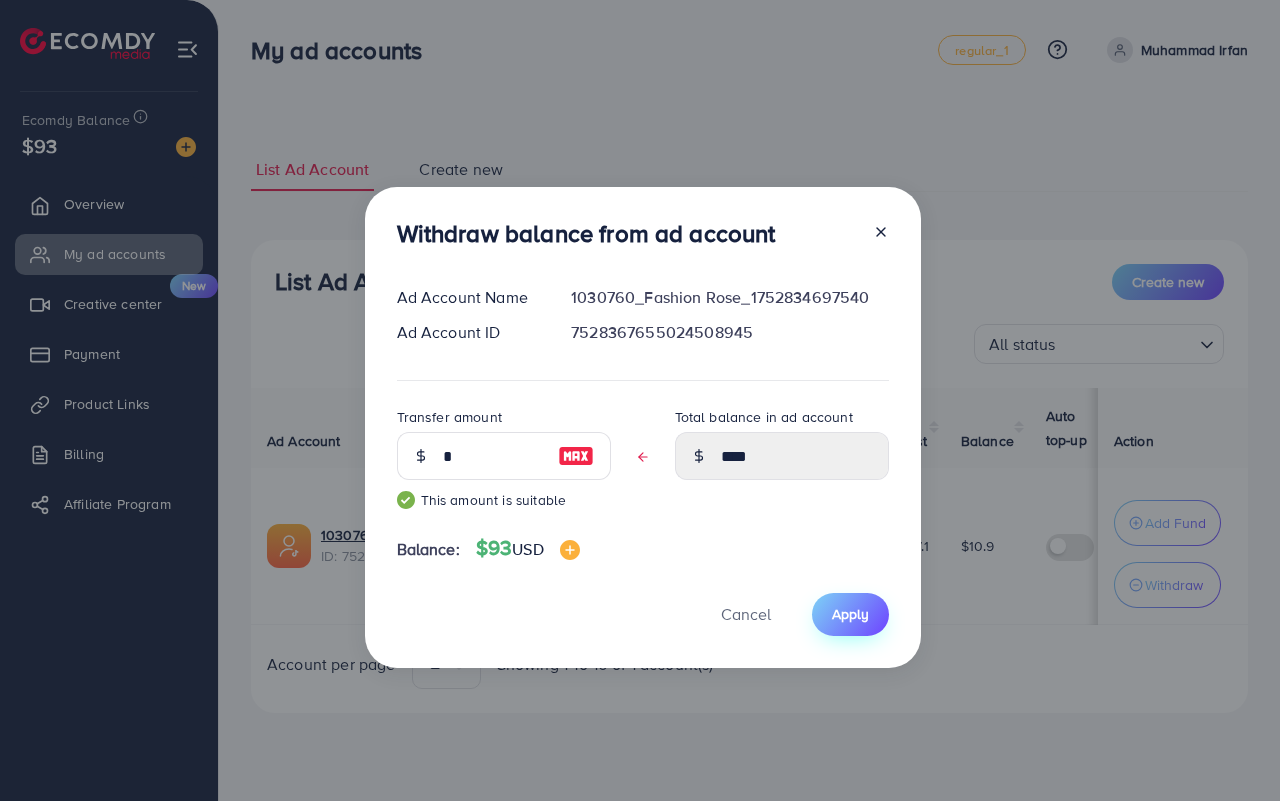 click on "Apply" at bounding box center [850, 614] 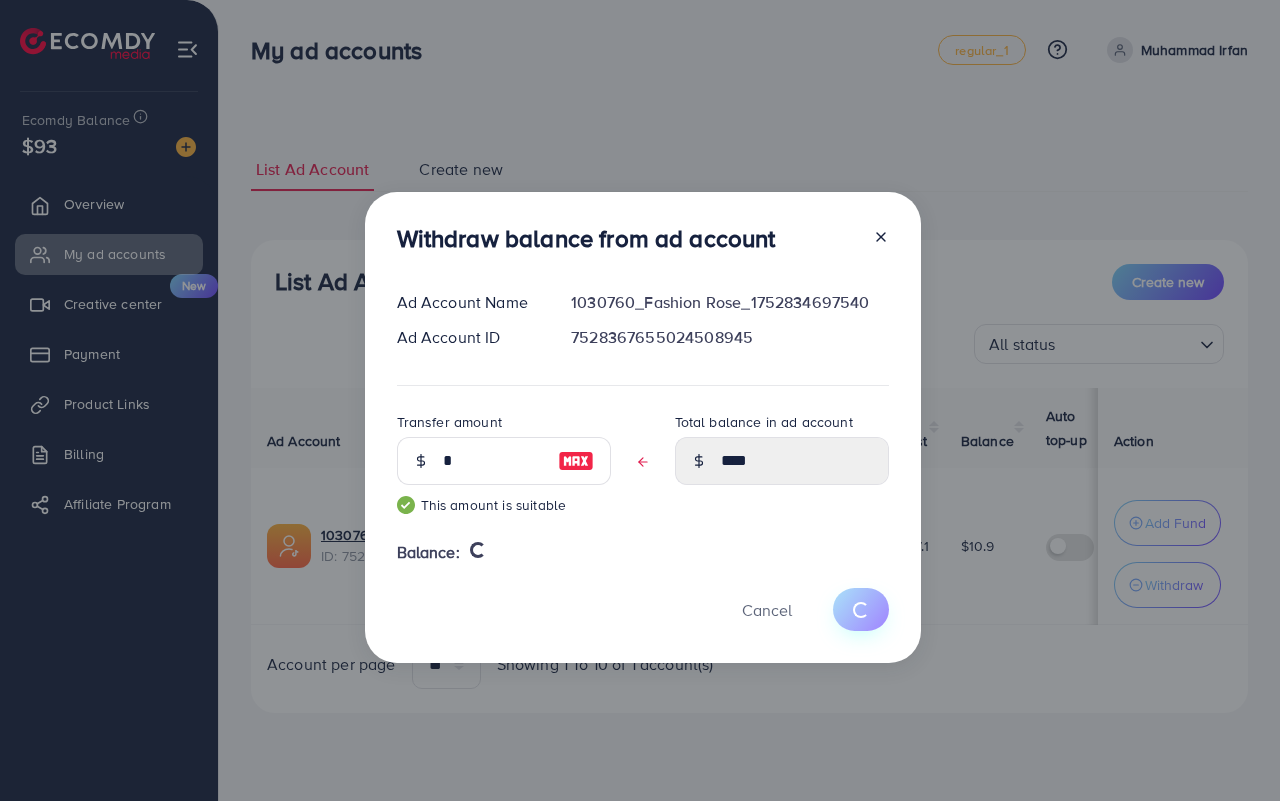 type 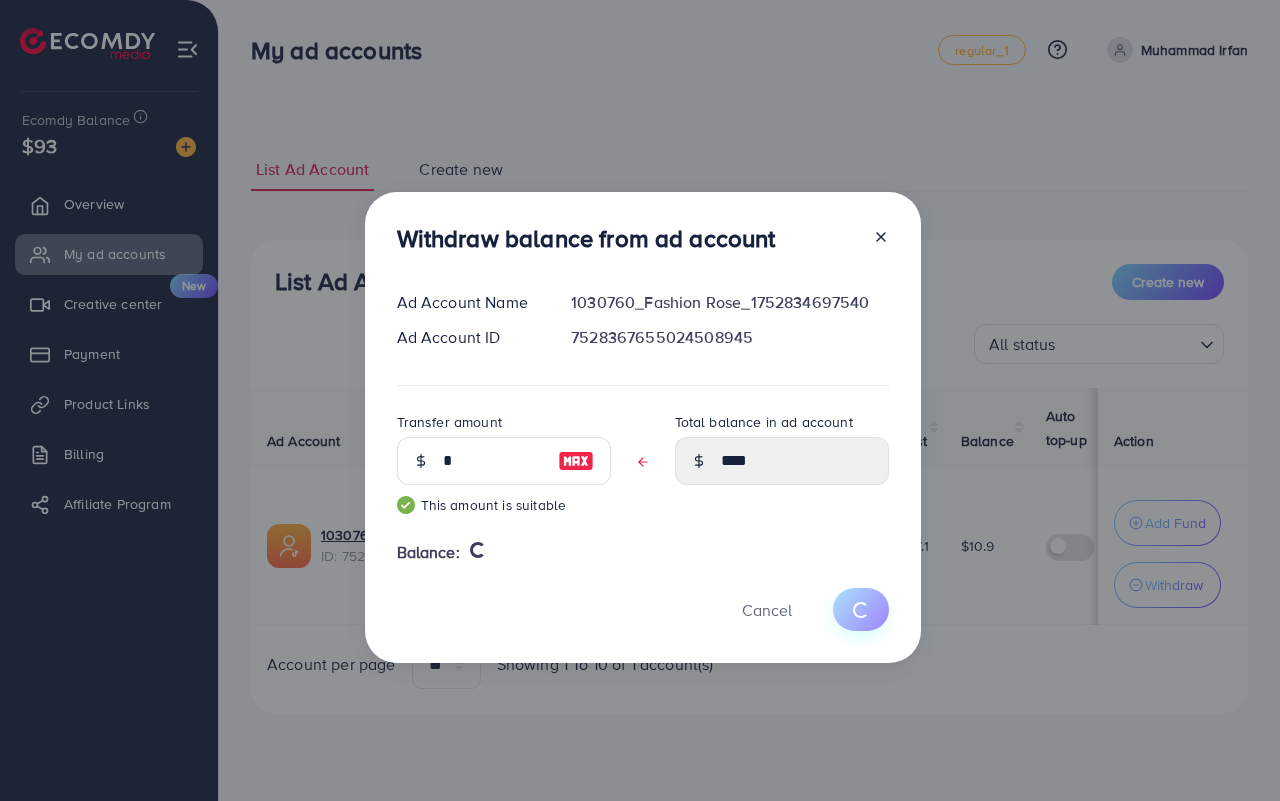 type on "****" 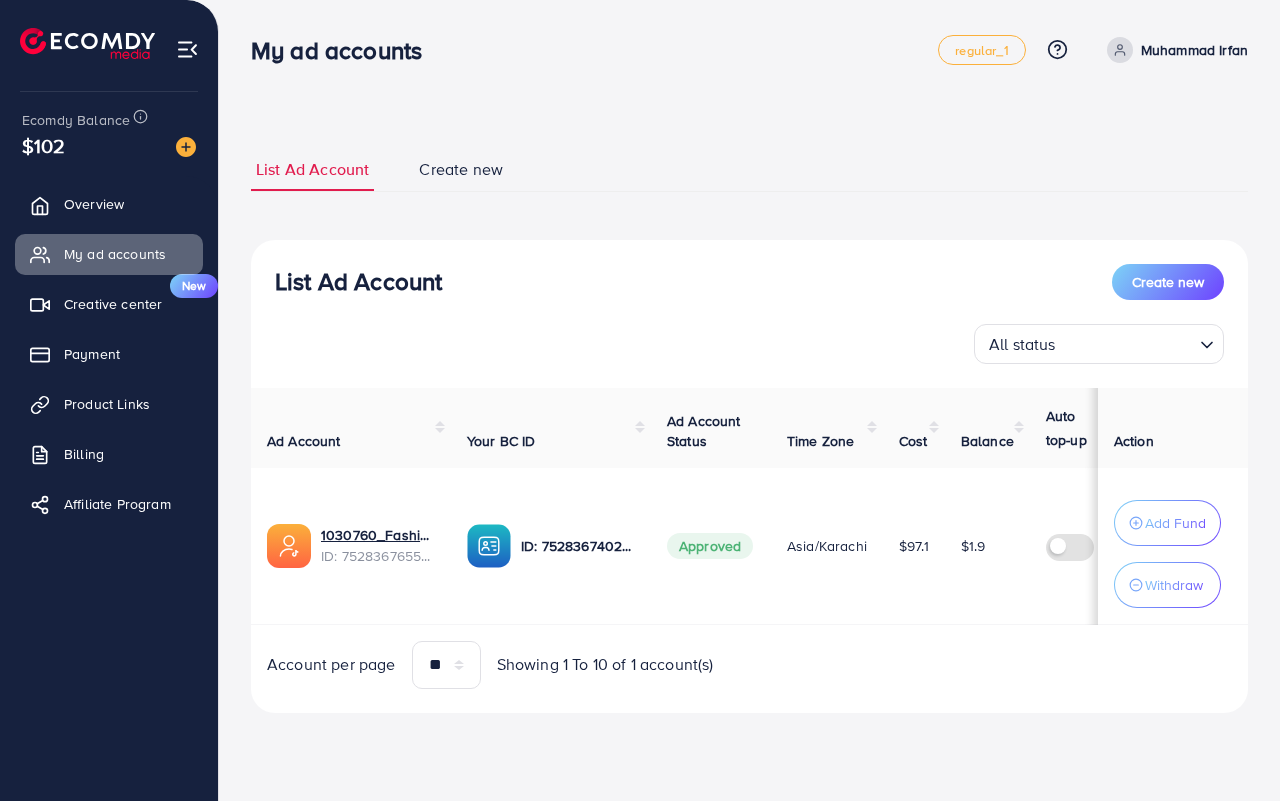 click on "List Ad Account   Create new
All status
Loading...                   Ad Account Your BC ID Ad Account Status Time Zone Cost Balance Auto top-up Threshold information Action            1030760_Fashion Rose_1752834697540  ID: 7528367655024508945 ID: 7528367402921476112  Approved   Asia/Karachi   $97.1   $1.9   $ ---   $ ---   Add Fund   Withdraw           Account per page  ** ** ** ***  Showing 1 To 10 of 1 account(s)" at bounding box center (749, 476) 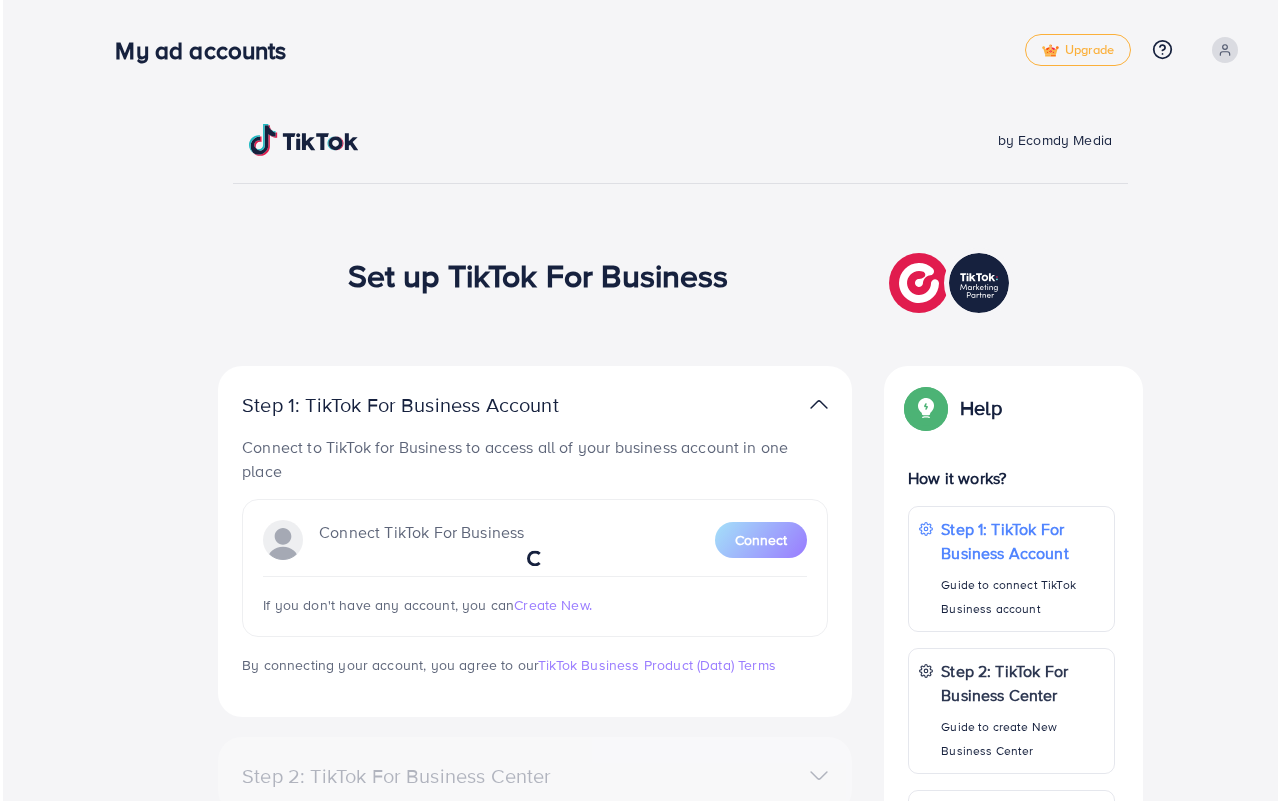 scroll, scrollTop: 0, scrollLeft: 0, axis: both 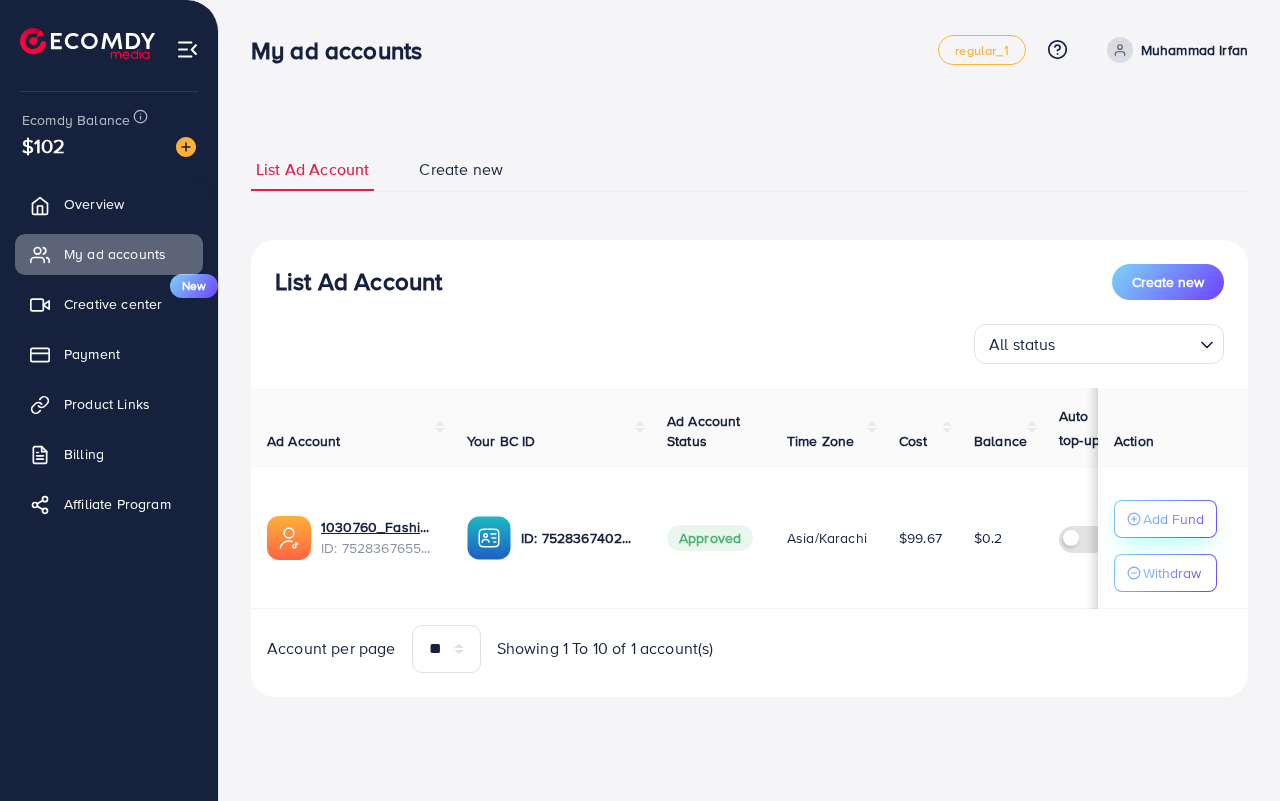 click on "Add Fund" at bounding box center (1173, 519) 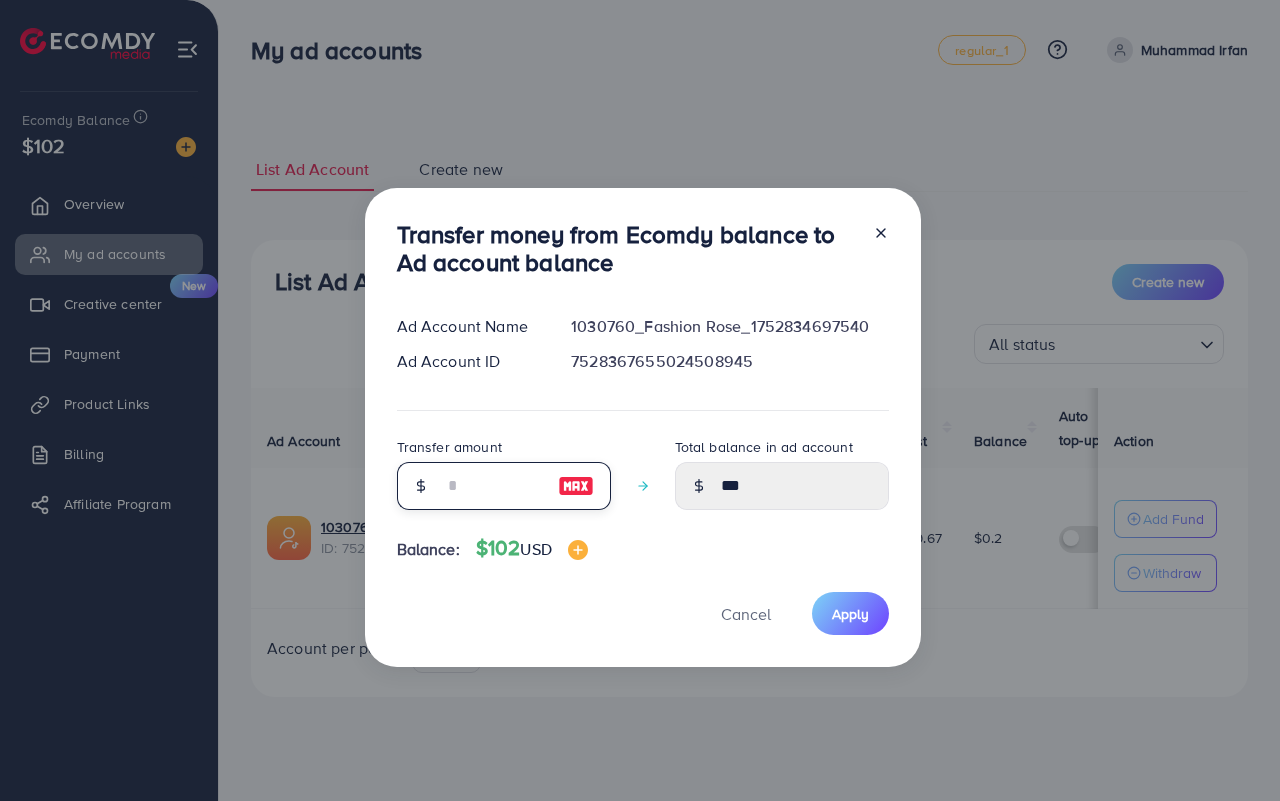 click at bounding box center (493, 486) 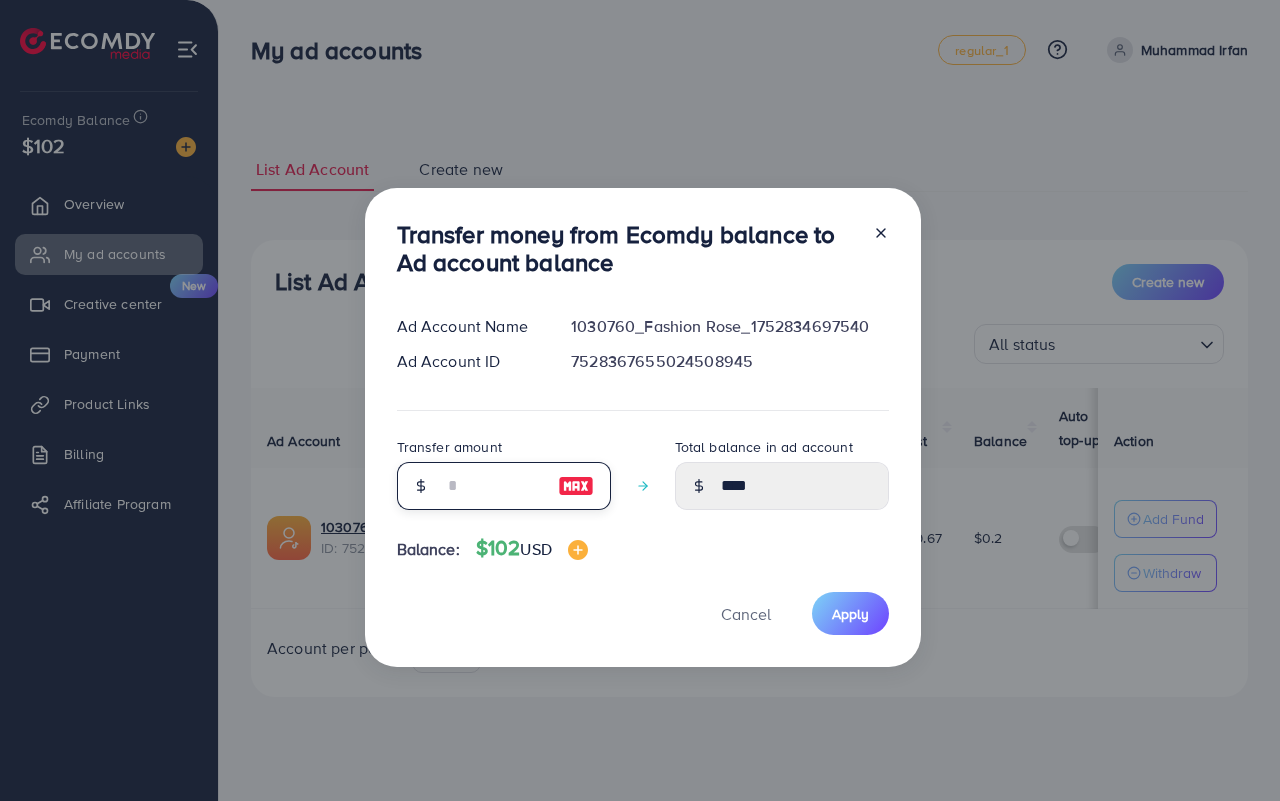type on "**" 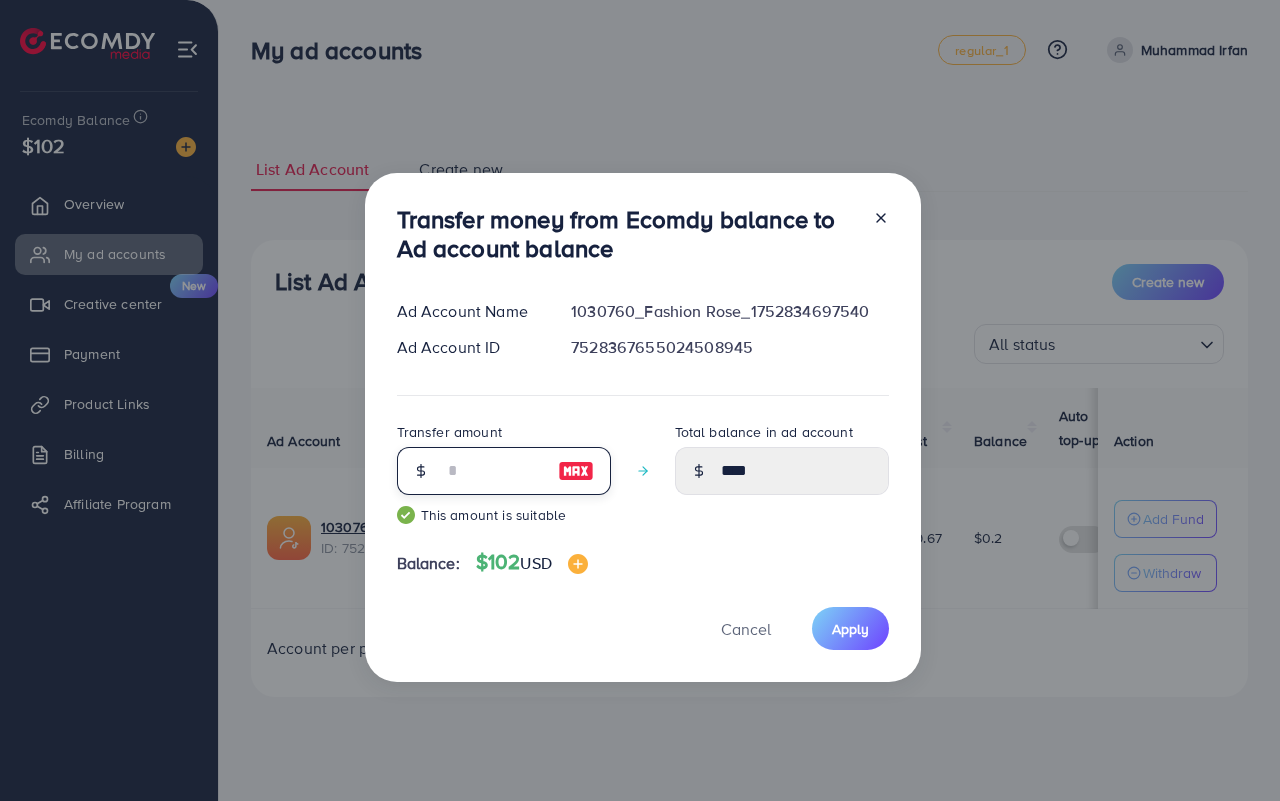 type on "*****" 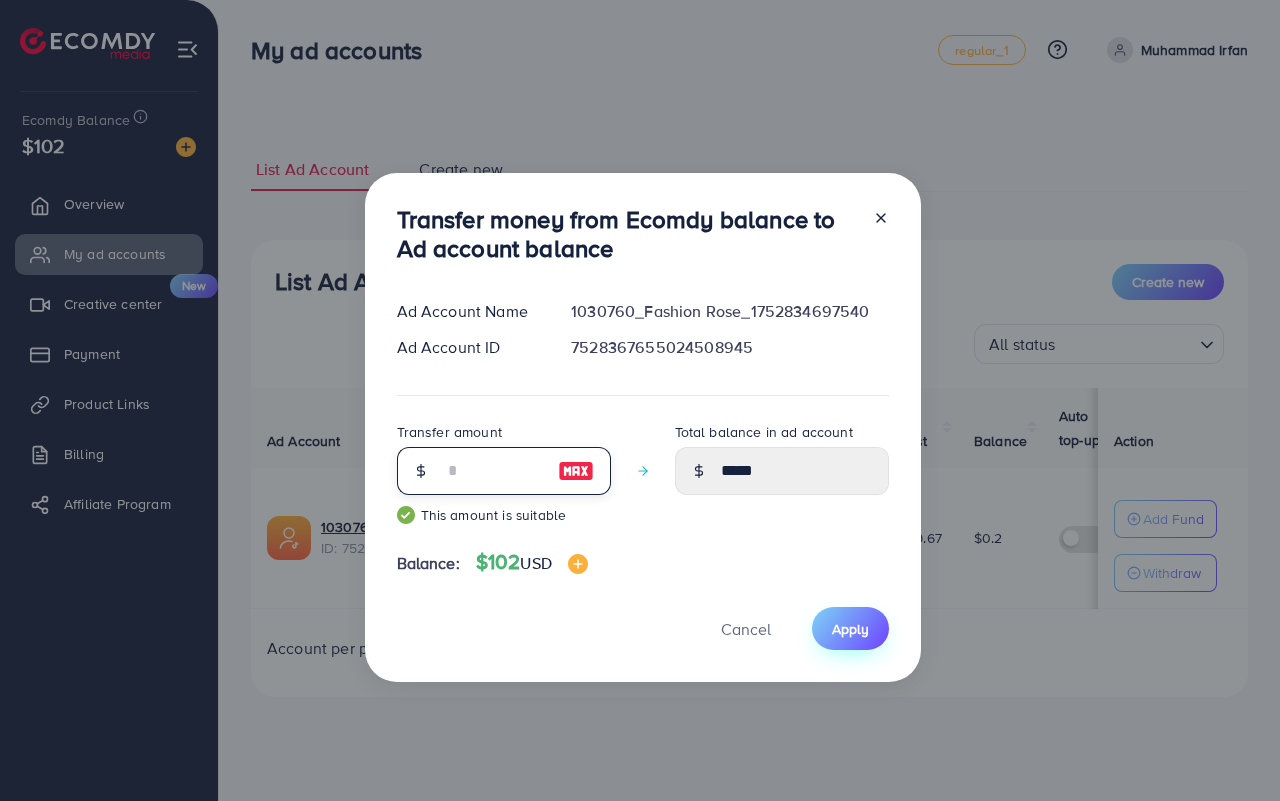 type on "**" 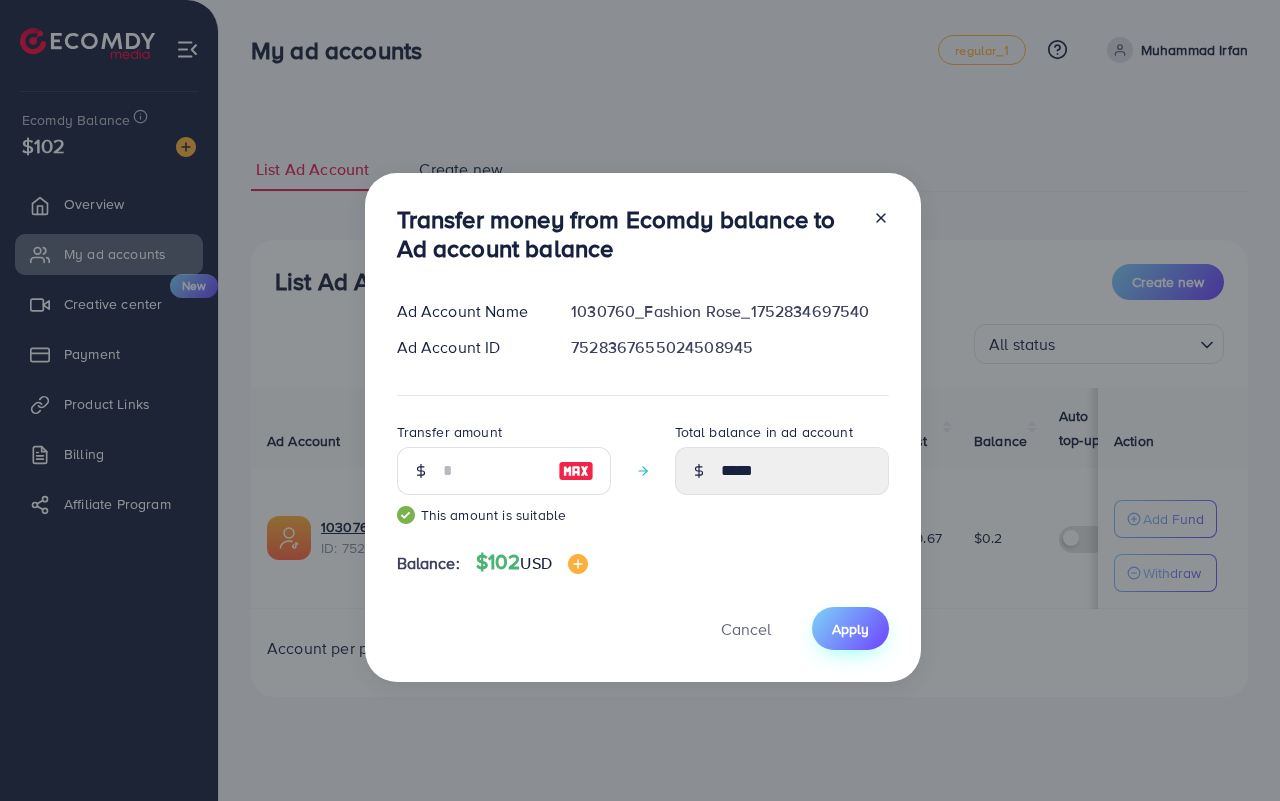 click on "Apply" at bounding box center [850, 629] 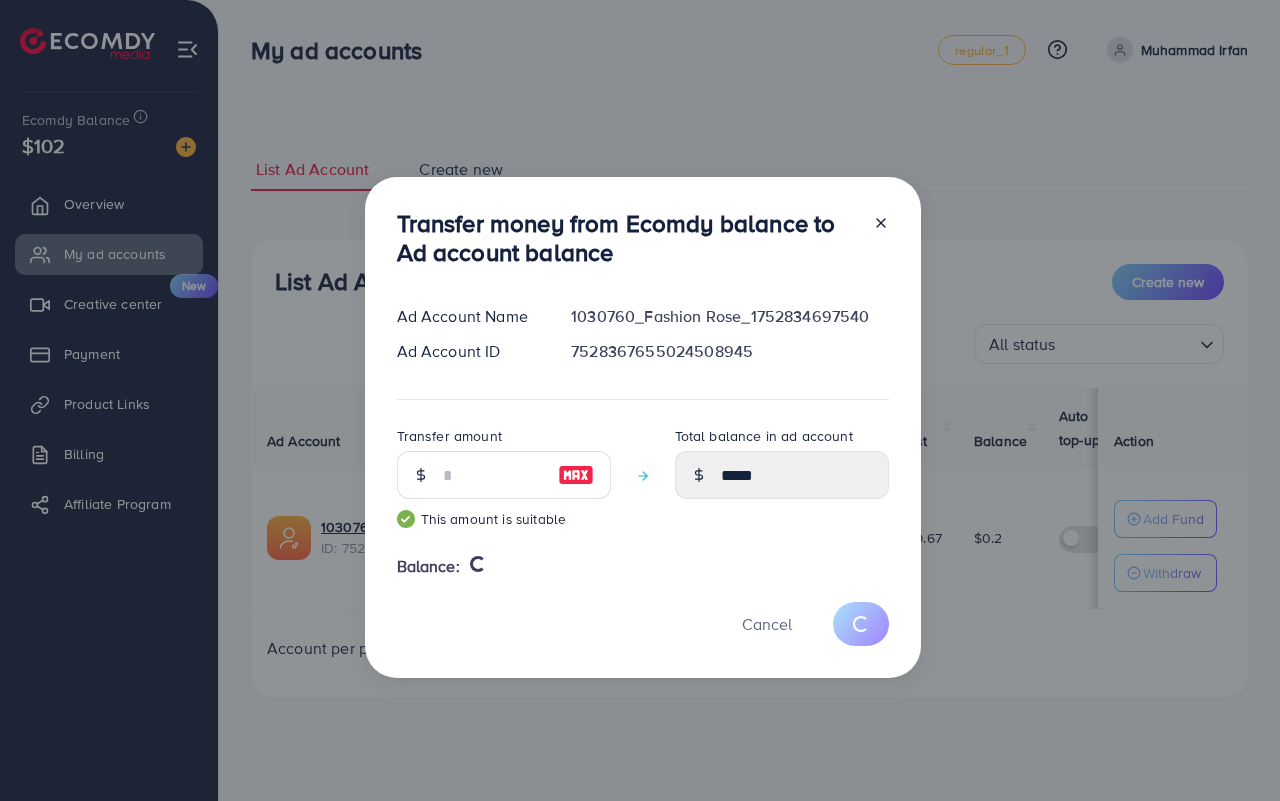 type 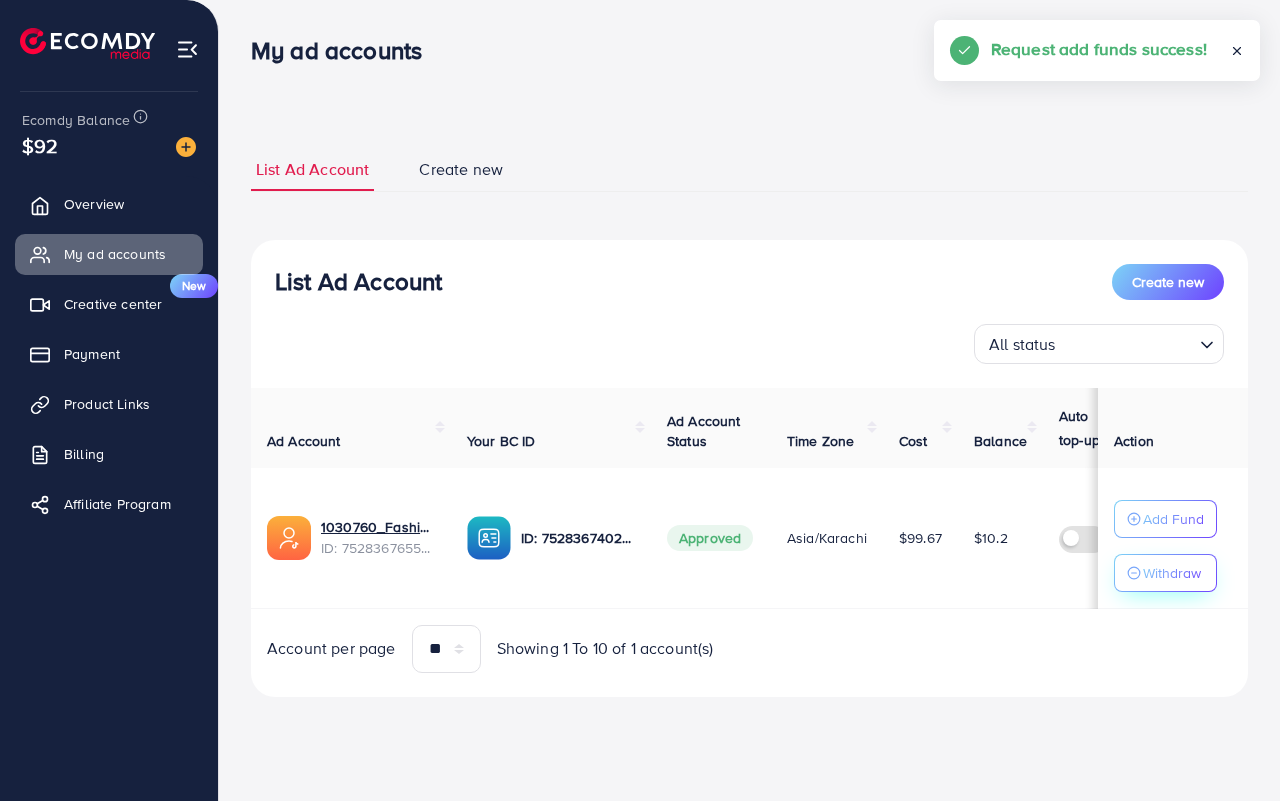 click on "Withdraw" at bounding box center (1172, 573) 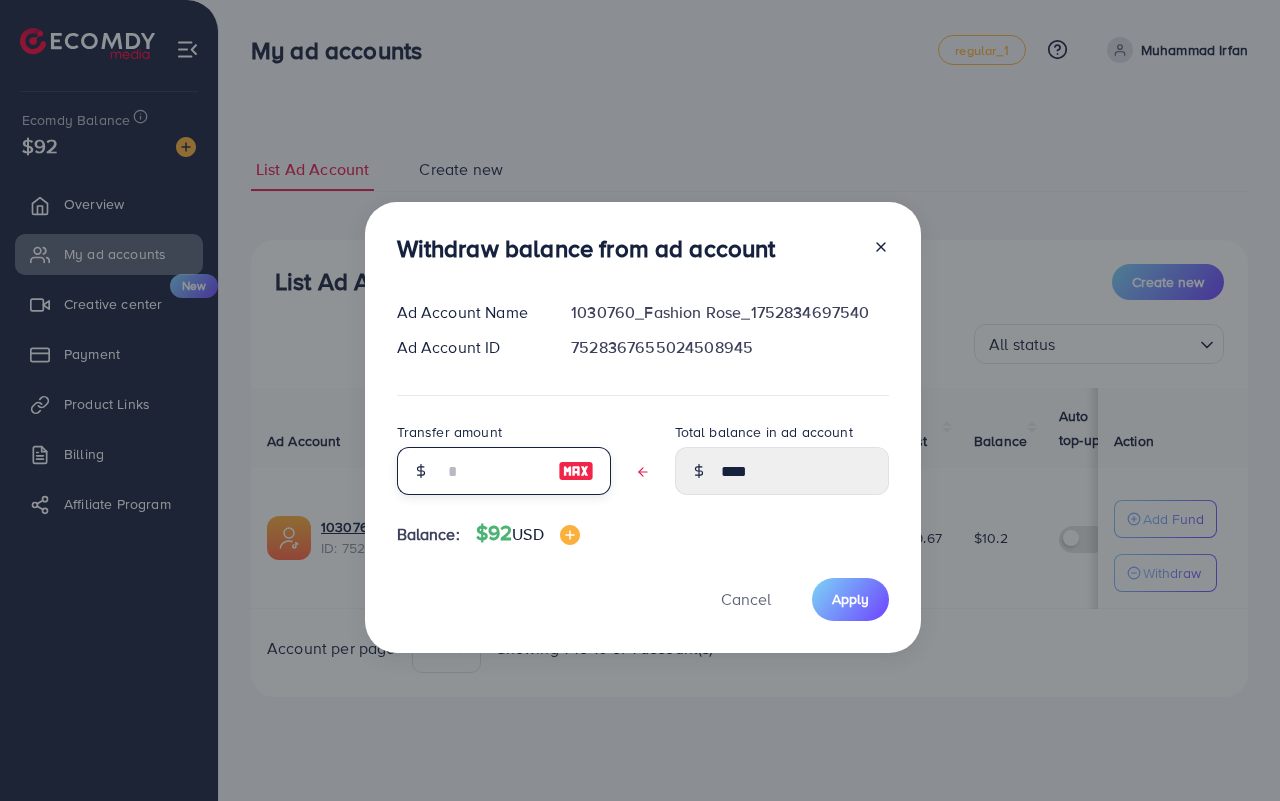 click at bounding box center [493, 471] 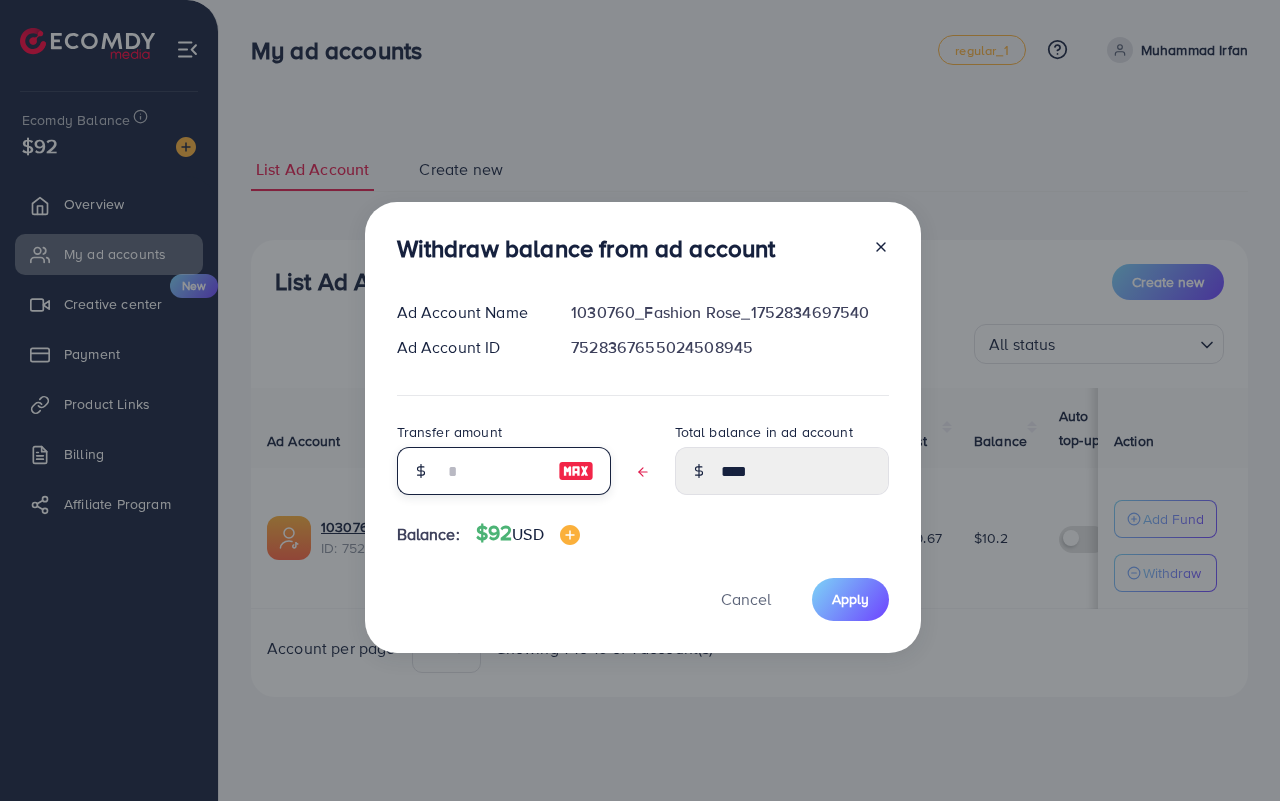 type on "*" 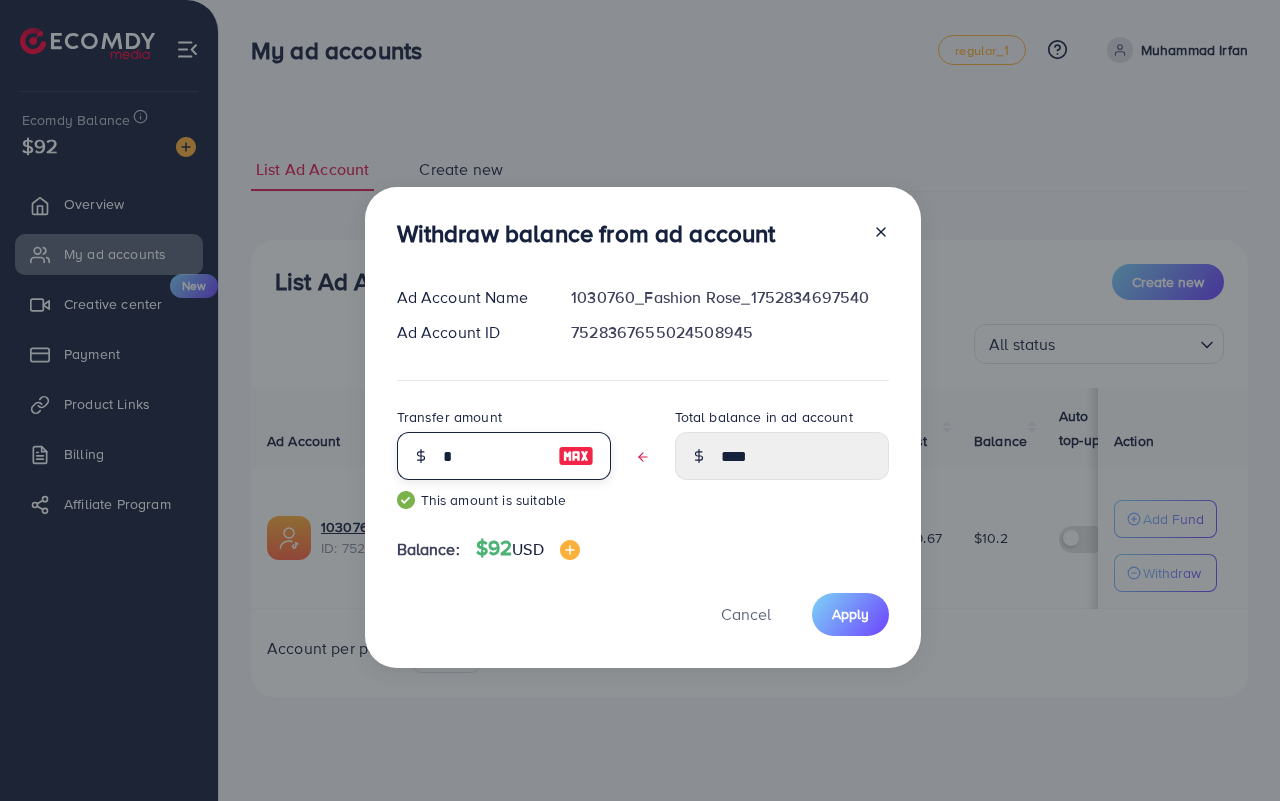 type on "****" 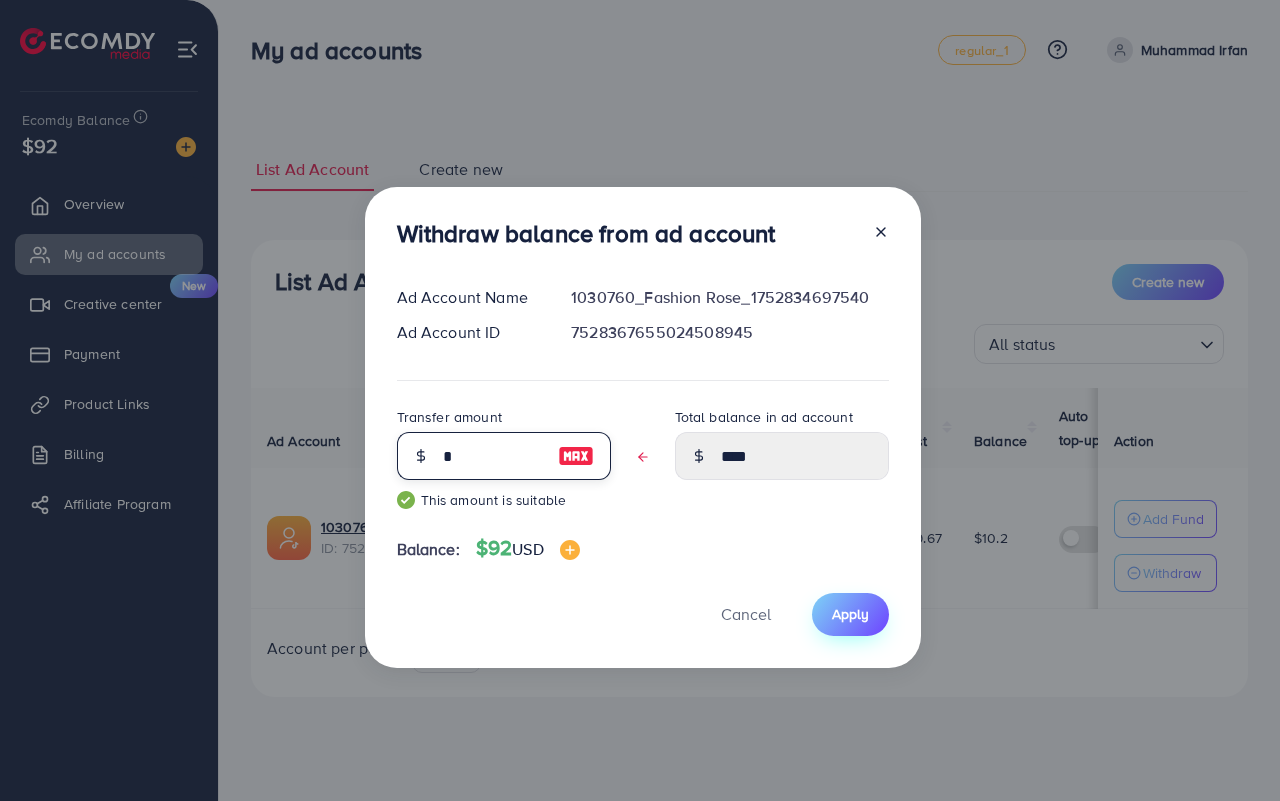 type on "*" 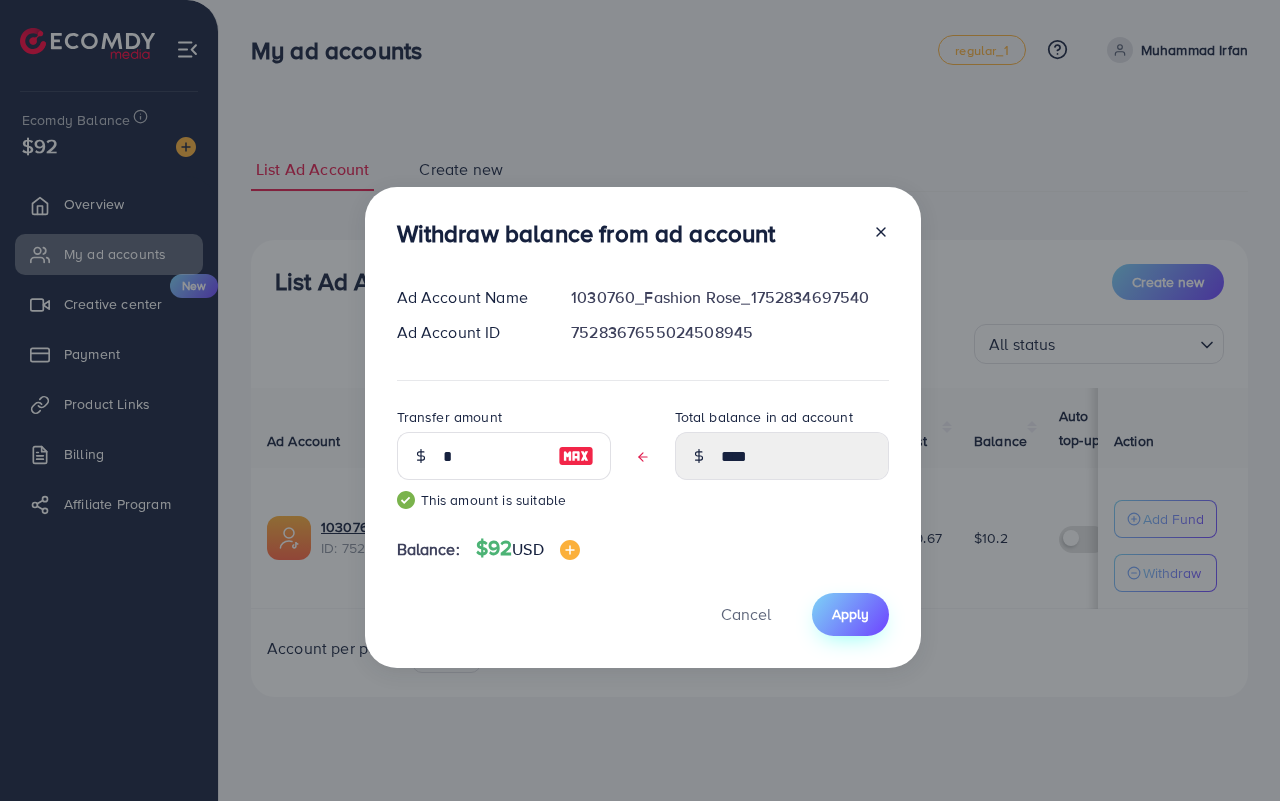 click on "Apply" at bounding box center [850, 614] 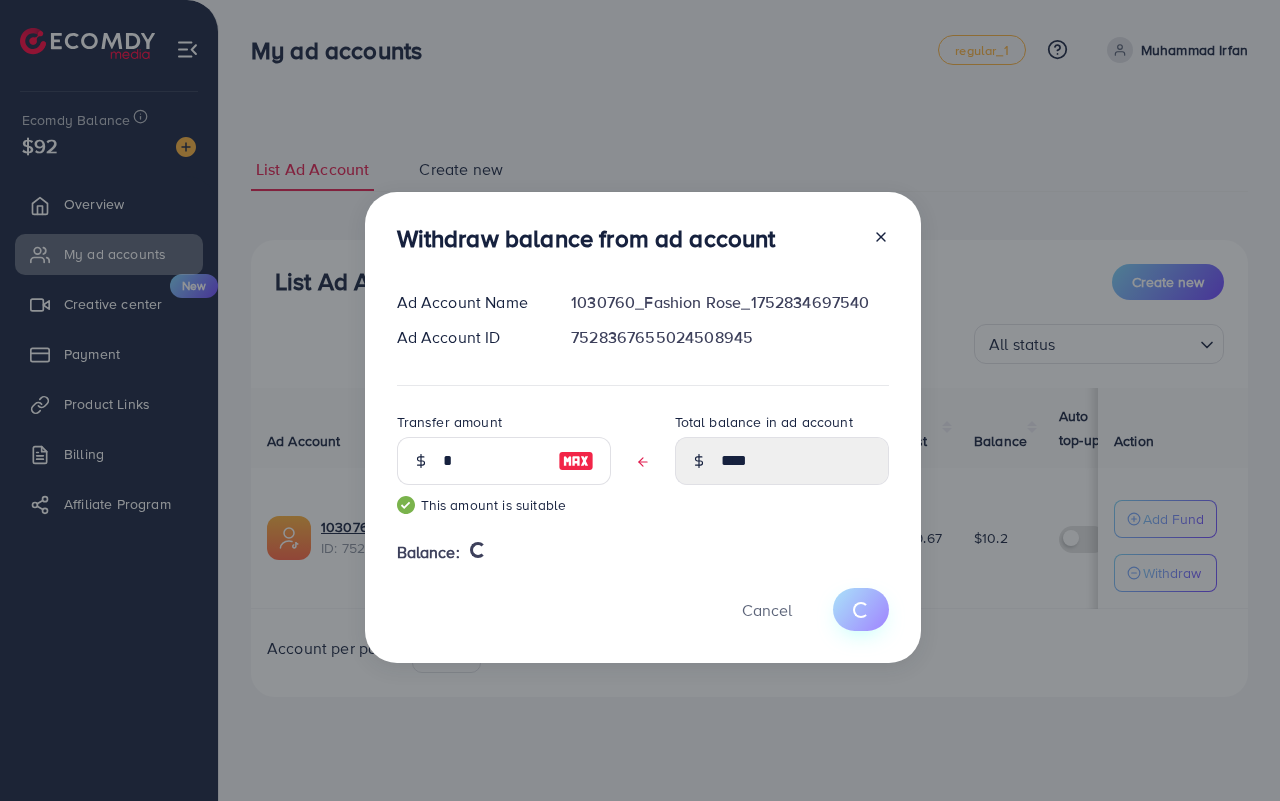 type 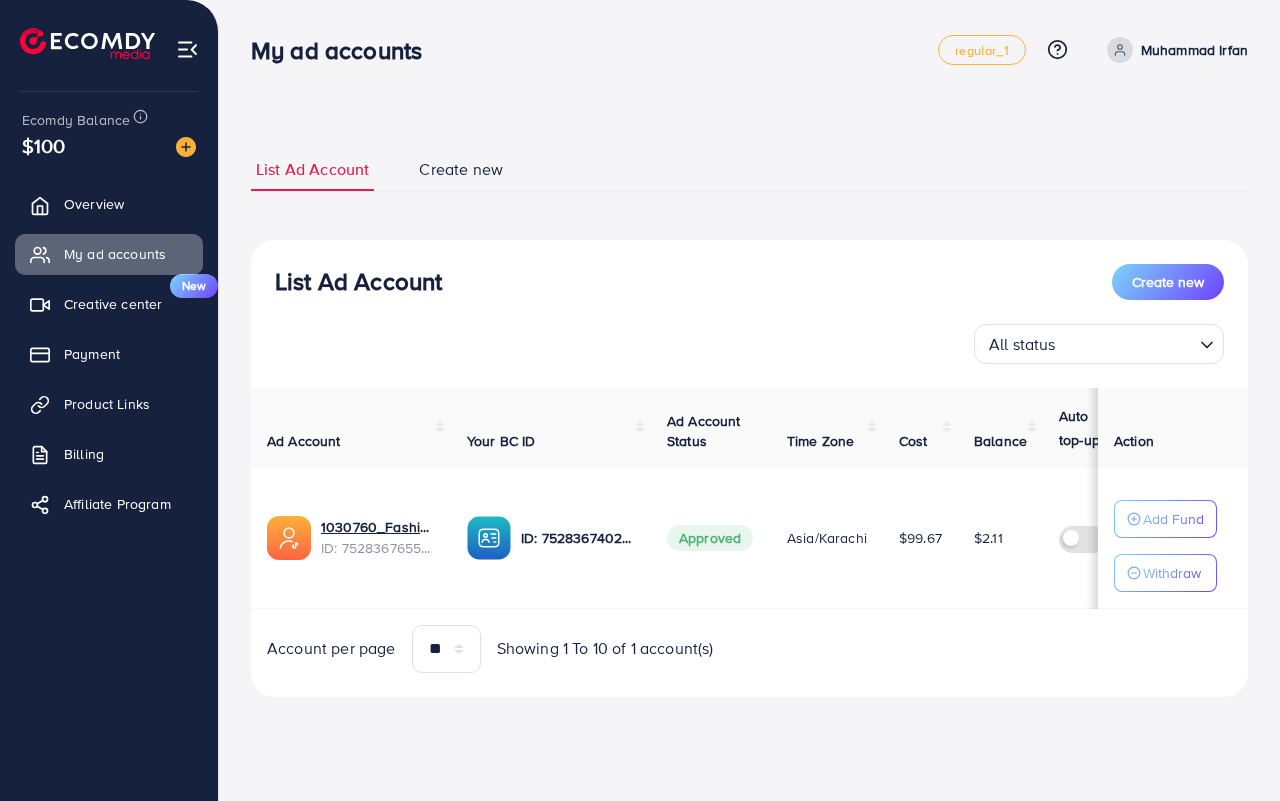 scroll, scrollTop: 0, scrollLeft: 0, axis: both 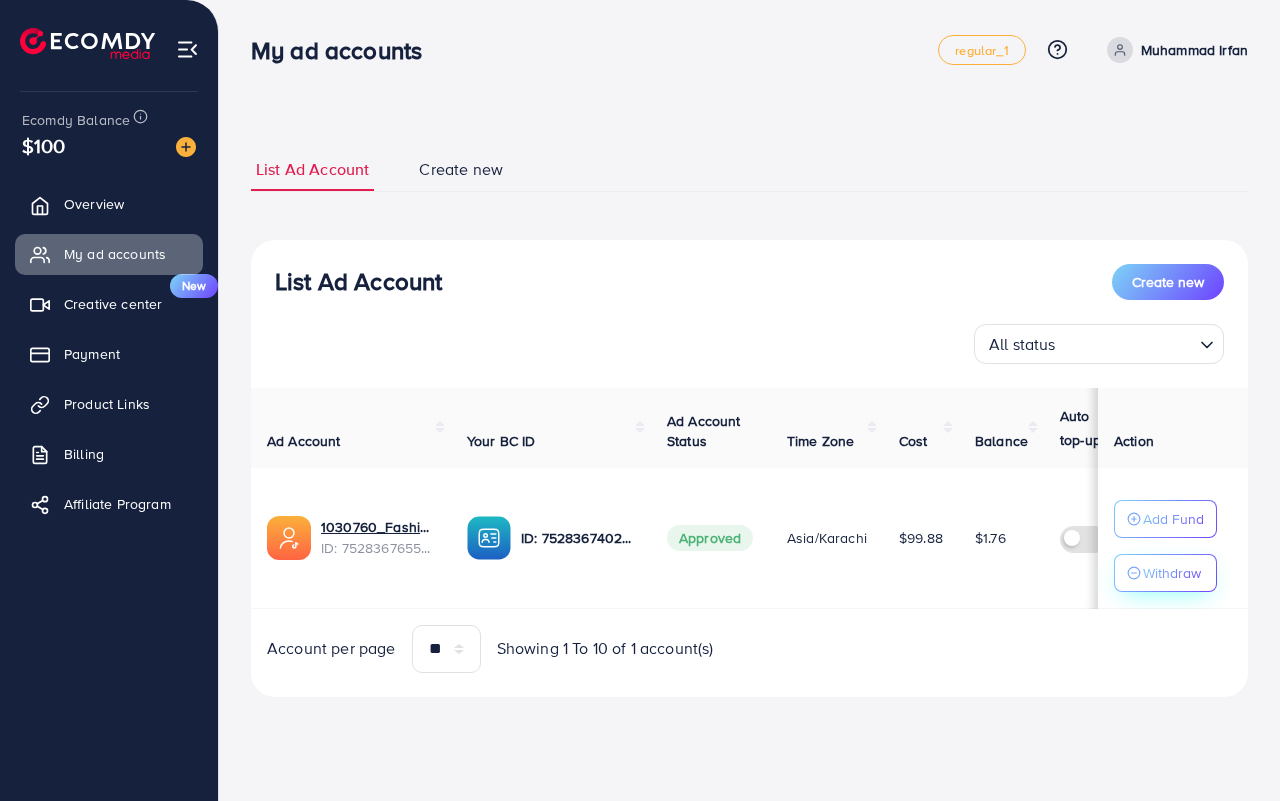 click on "Withdraw" at bounding box center [1165, 573] 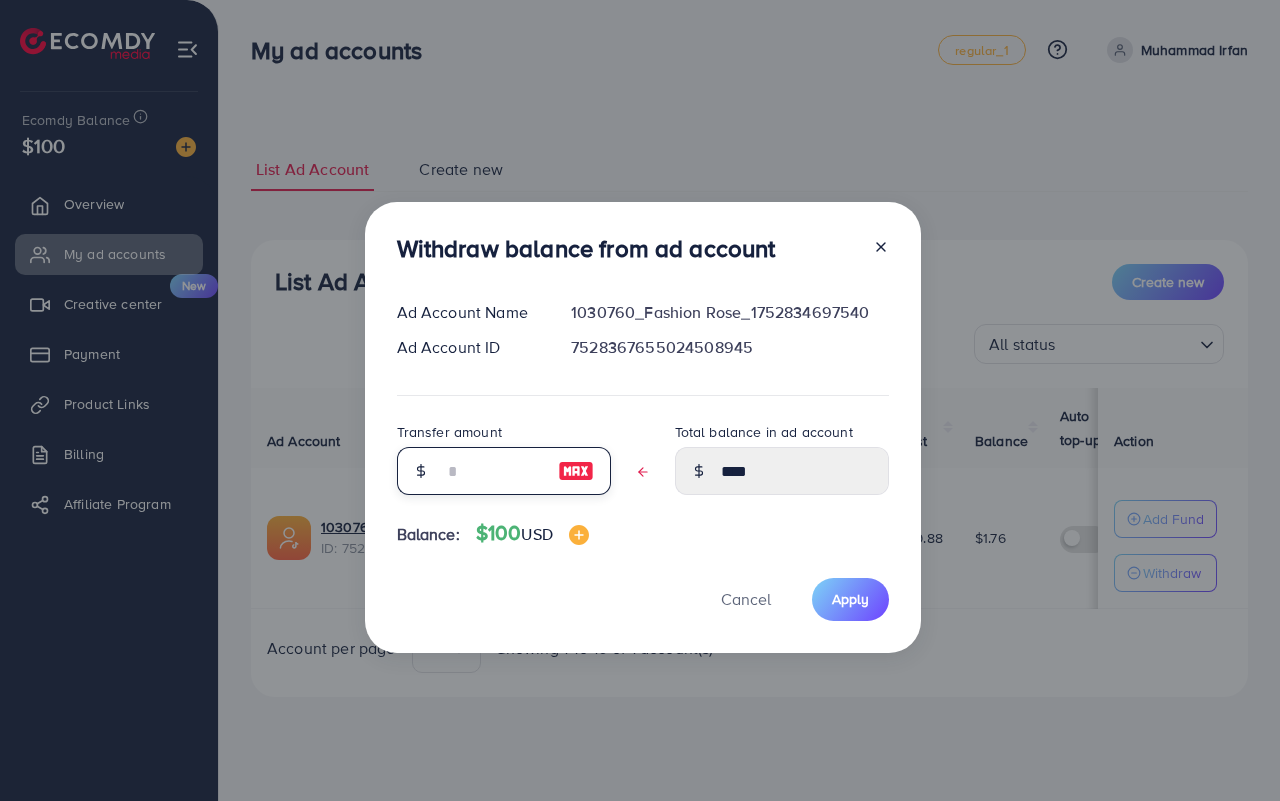 click at bounding box center (493, 471) 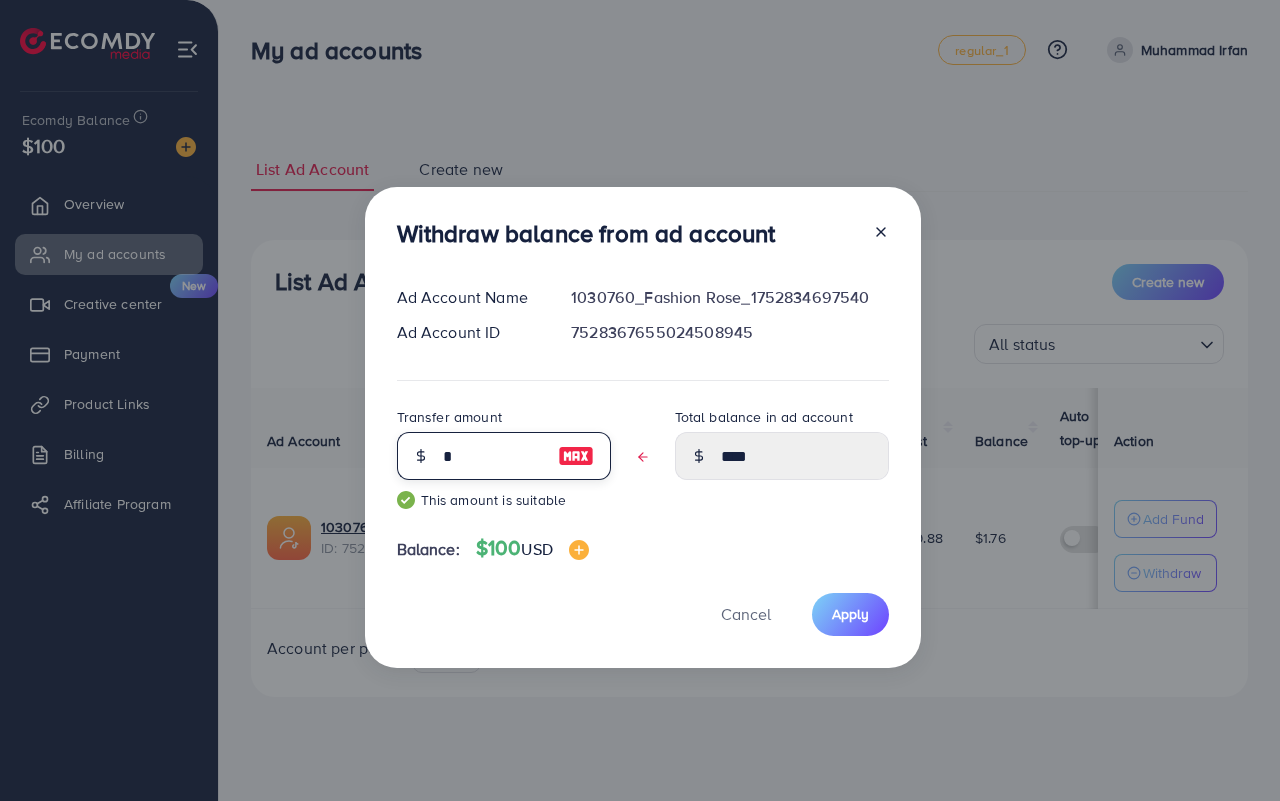 type on "****" 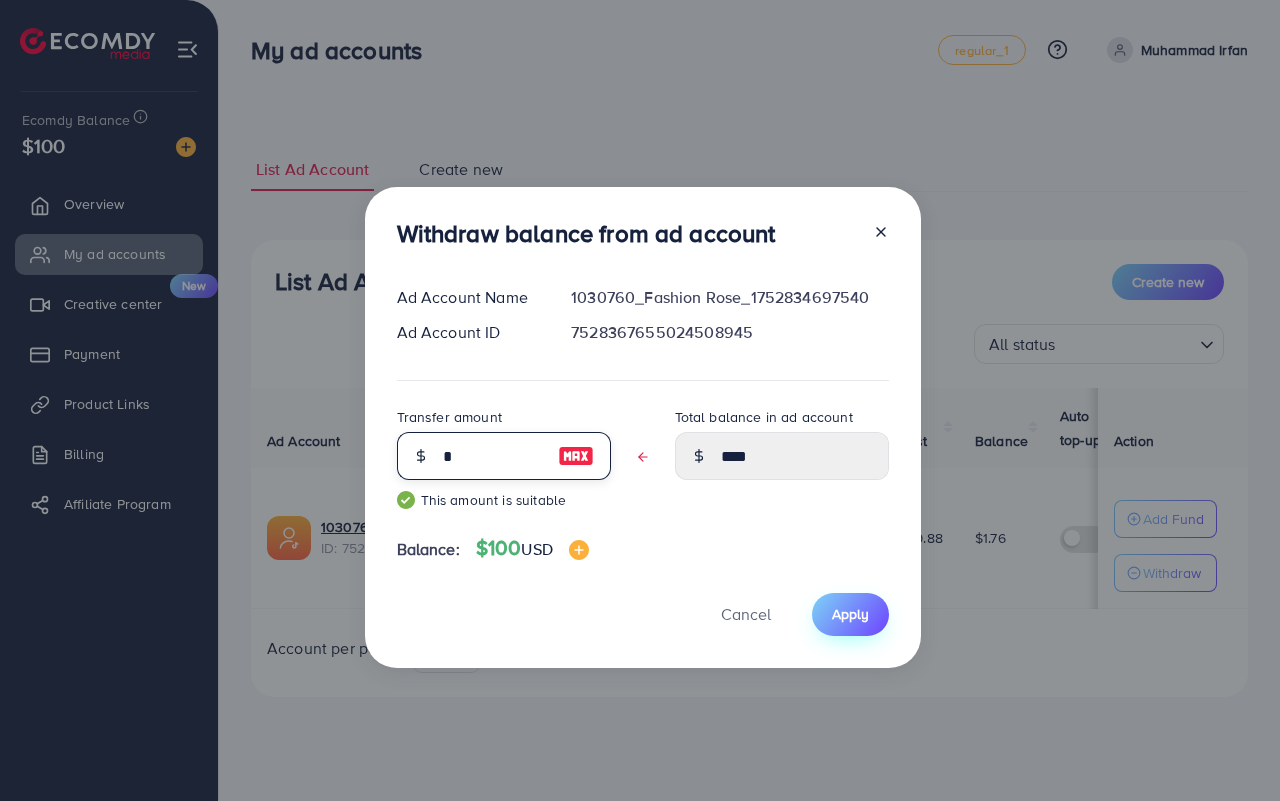 type on "*" 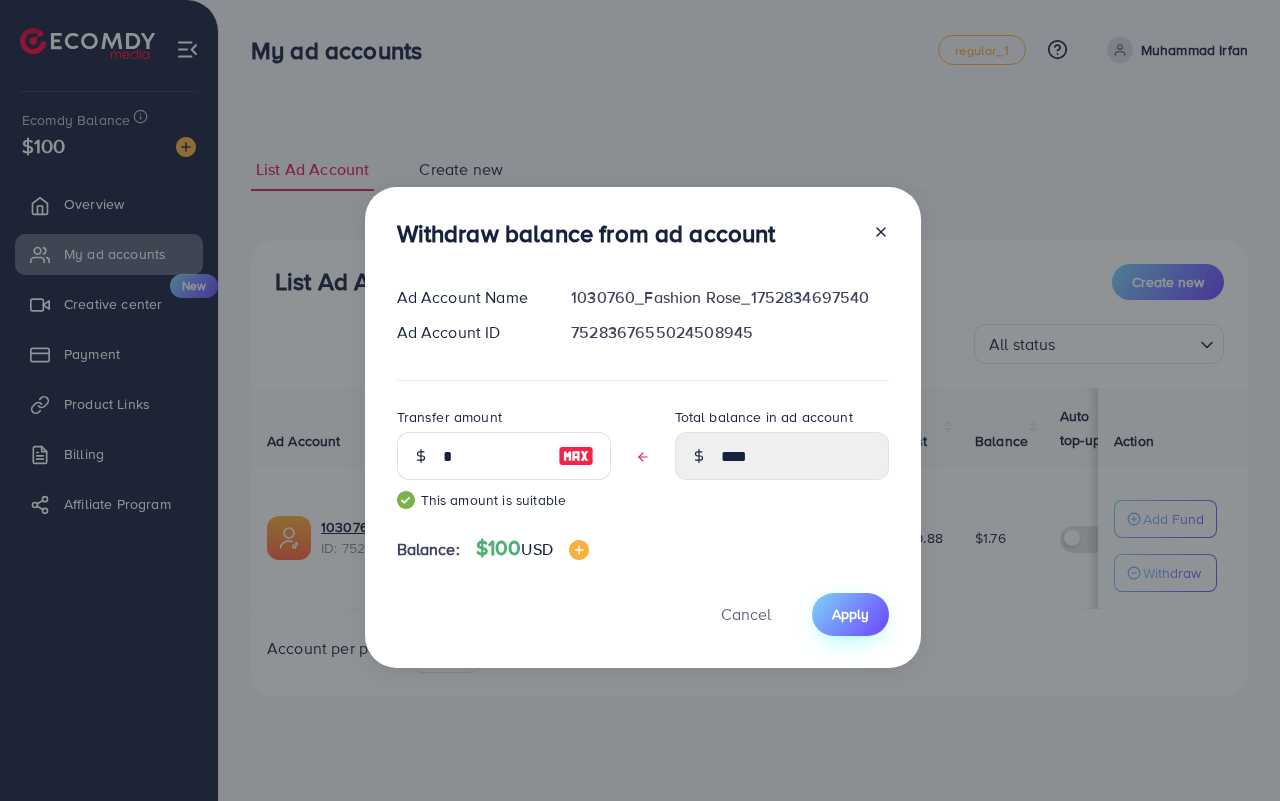 click on "Apply" at bounding box center [850, 614] 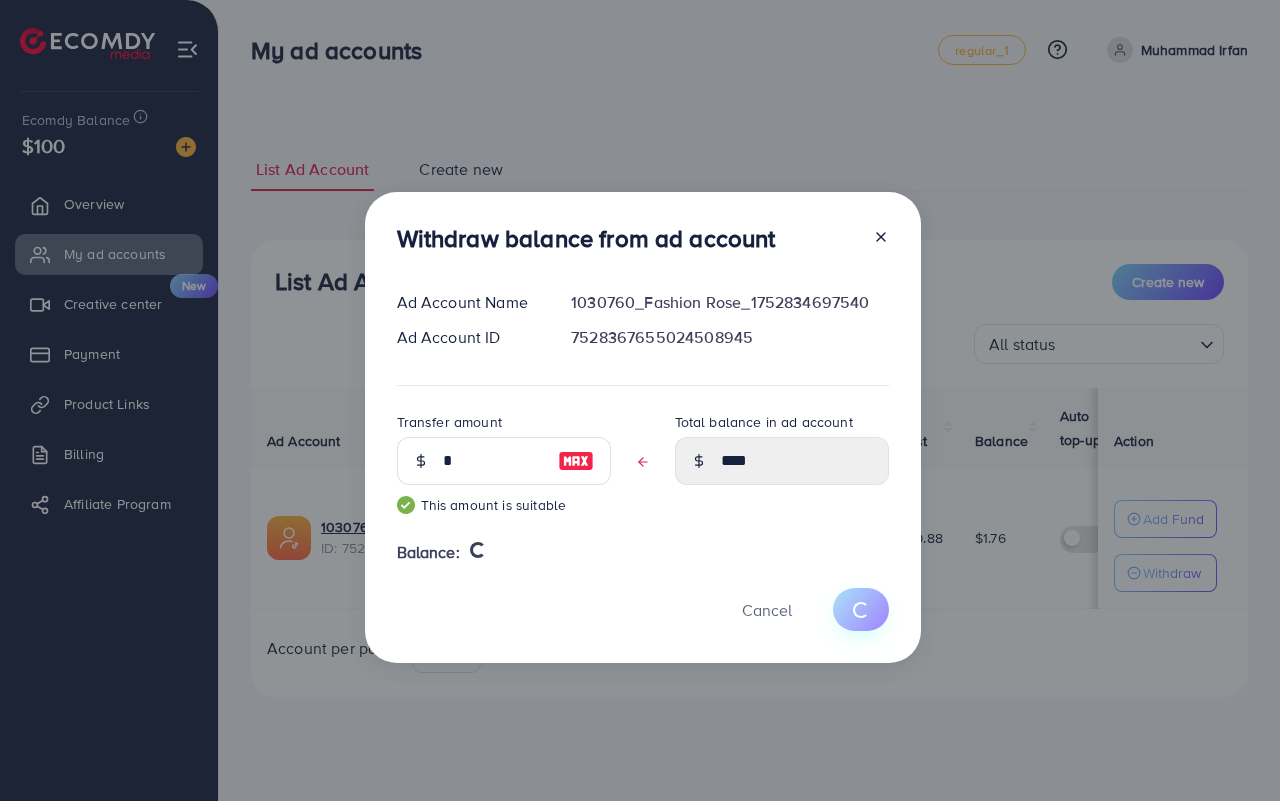 type 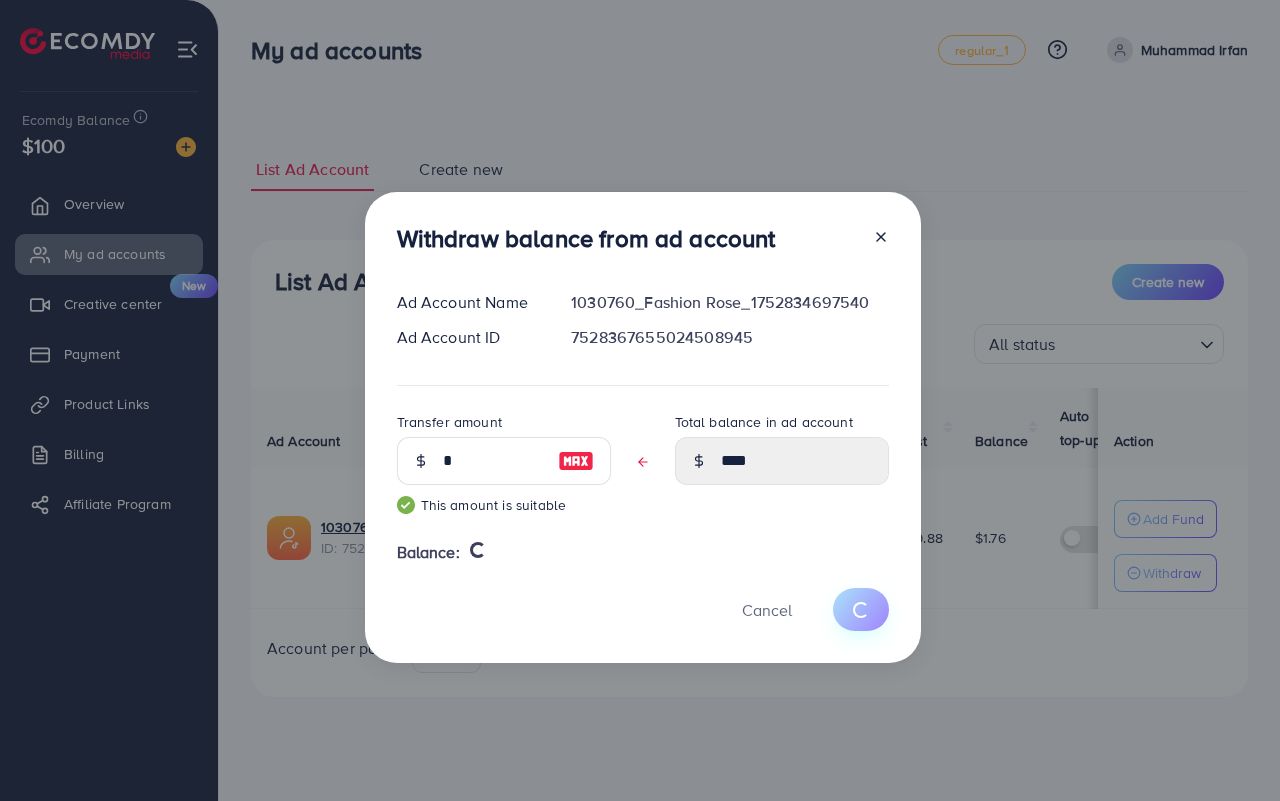 type on "****" 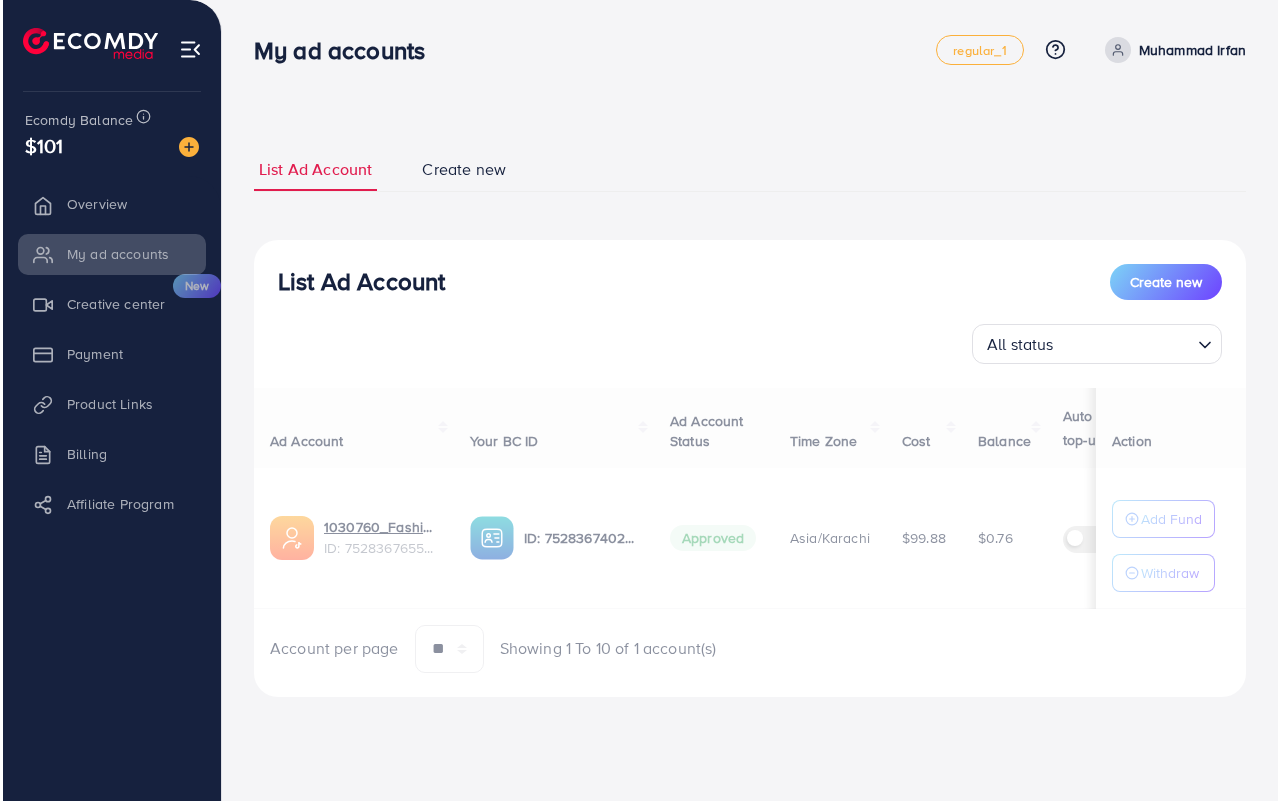 scroll, scrollTop: 0, scrollLeft: 0, axis: both 